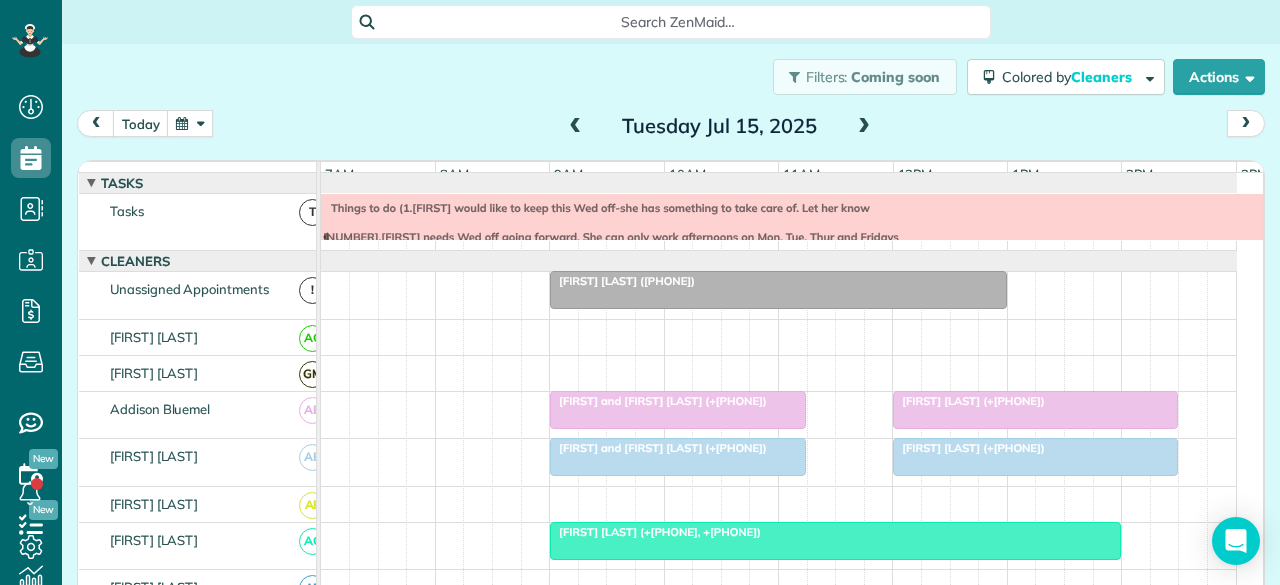 scroll, scrollTop: 0, scrollLeft: 0, axis: both 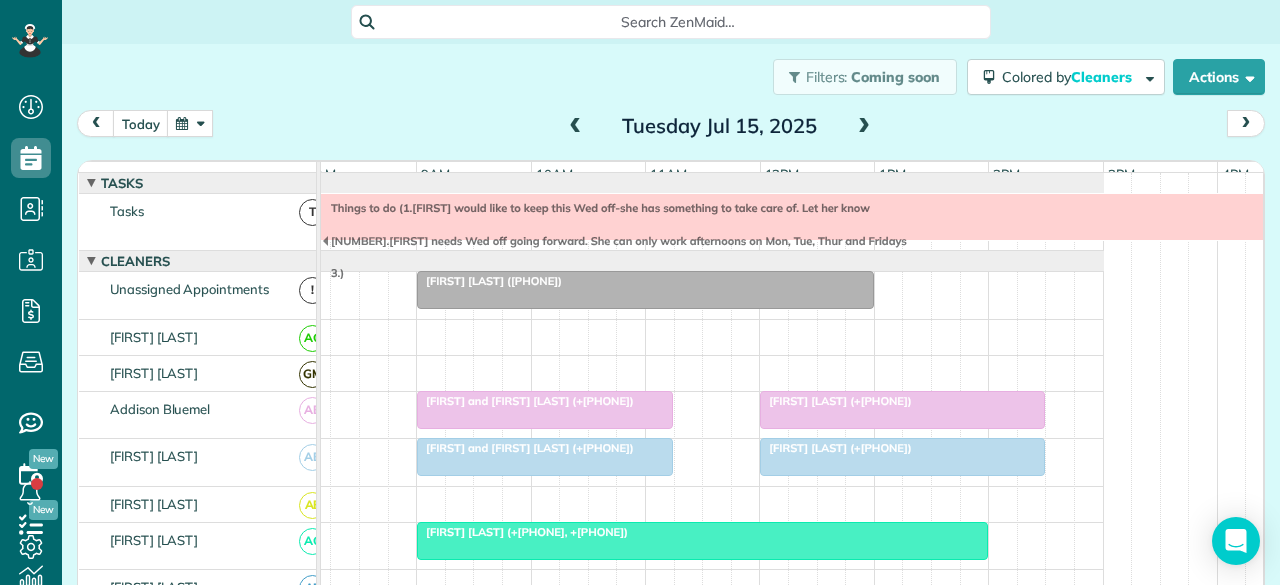 click at bounding box center (864, 127) 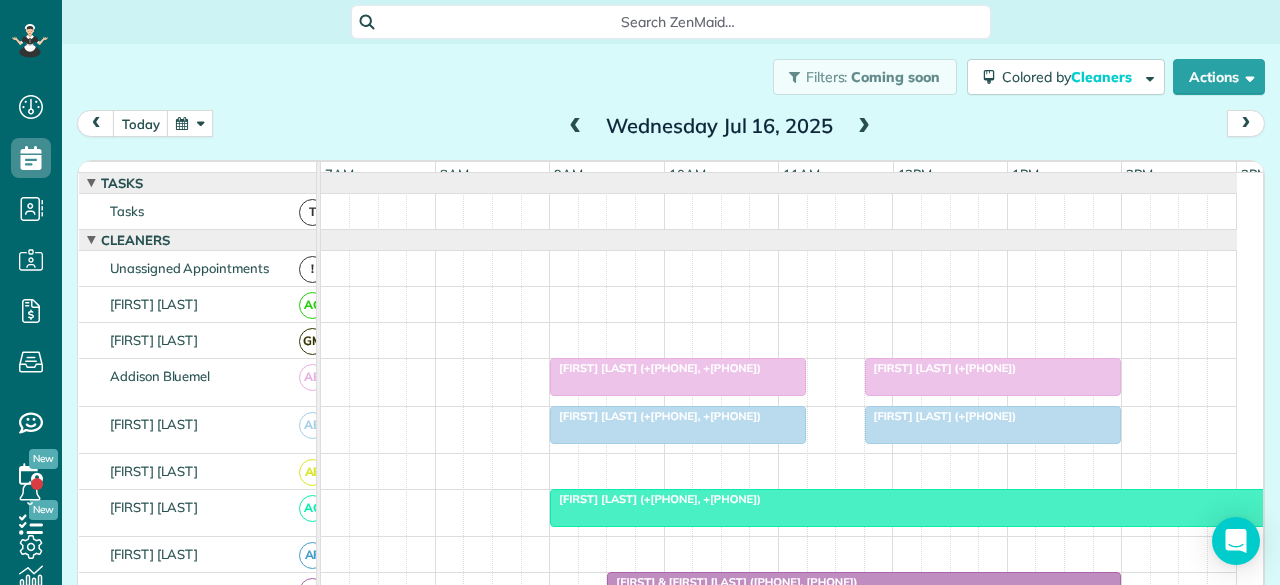 scroll, scrollTop: 150, scrollLeft: 0, axis: vertical 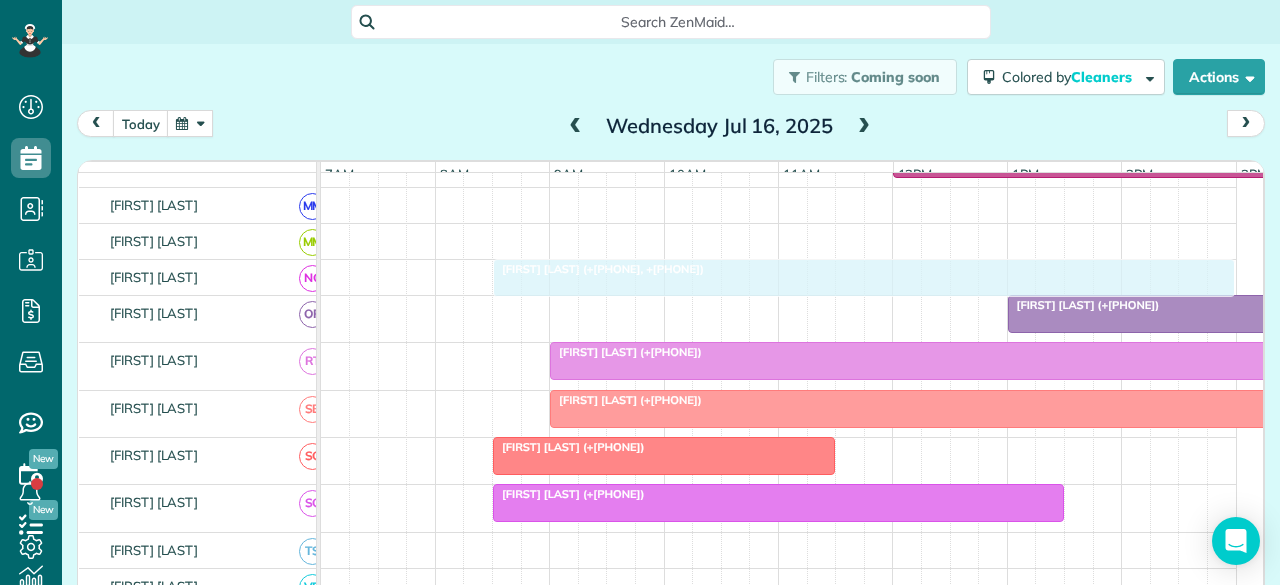 drag, startPoint x: 632, startPoint y: 311, endPoint x: 584, endPoint y: 289, distance: 52.801514 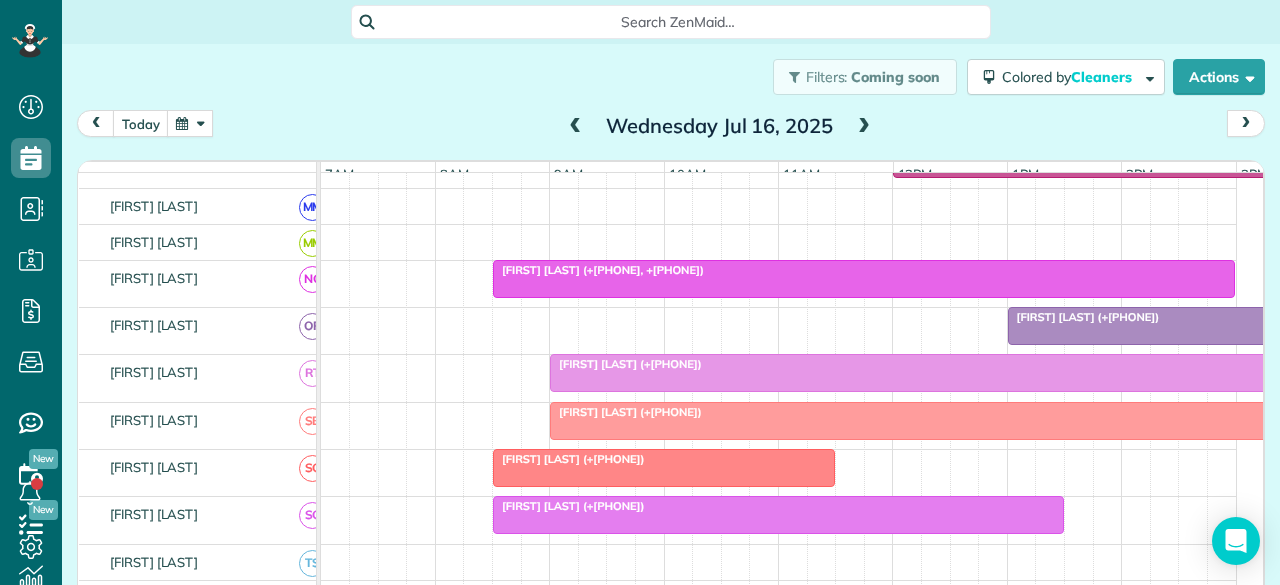 scroll, scrollTop: 970, scrollLeft: 0, axis: vertical 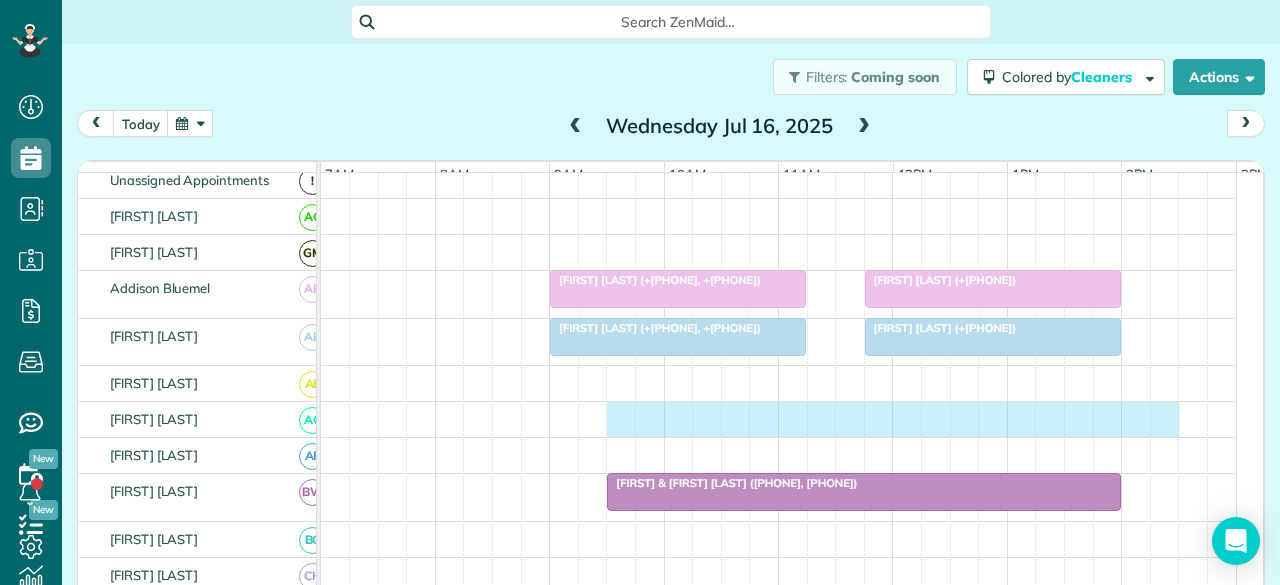 drag, startPoint x: 610, startPoint y: 429, endPoint x: 1171, endPoint y: 397, distance: 561.9119 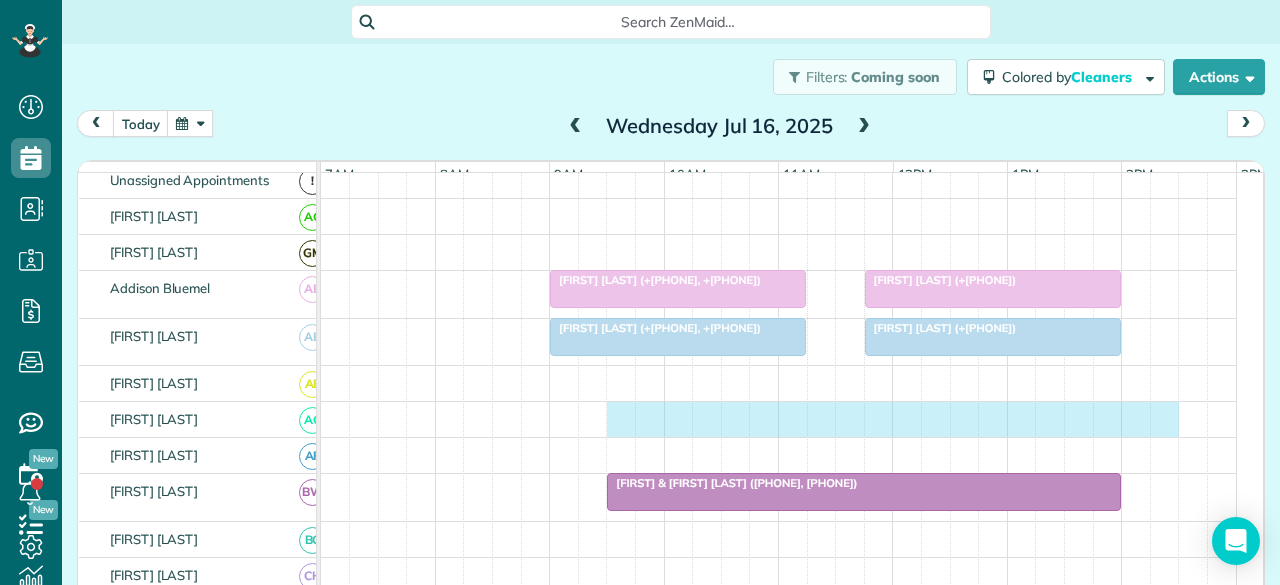 click on "[FIRST] [LAST] ([PHONE], [PHONE]) [FIRST] [LAST] ([PHONE])         [FIRST] [LAST] ([PHONE], [PHONE])                                 [FIRST] & [FIRST] [LAST] ([PHONE], [PHONE])                                 [FIRST] [LAST] ([PHONE], [PHONE])                 [FIRST] [LAST] ([PHONE])                         [FIRST] [LAST] ([PHONE])         [FIRST] [LAST] ([PHONE]) [FIRST] [LAST] ([PHONE])                 [FIRST] [LAST] ([PHONE])         [FIRST] [LAST] ([PHONE])                         [FIRST] [LAST] ([PHONE], [PHONE])         [FIRST] [LAST] ([PHONE])         [FIRST] [LAST] ([PHONE])         [FIRST] [LAST] ([PHONE])         [FIRST] [LAST] ([PHONE])         [FIRST] [LAST] ([PHONE])         [FIRST] [LAST] ([PHONE], [PHONE])" at bounding box center [779, 1020] 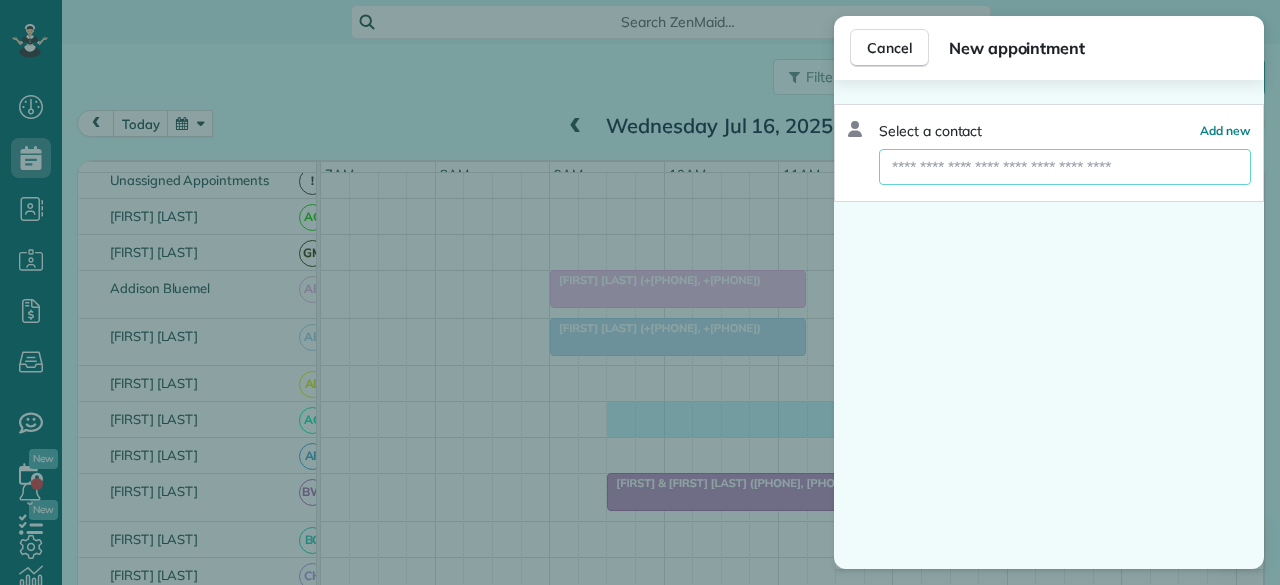 click at bounding box center (1065, 167) 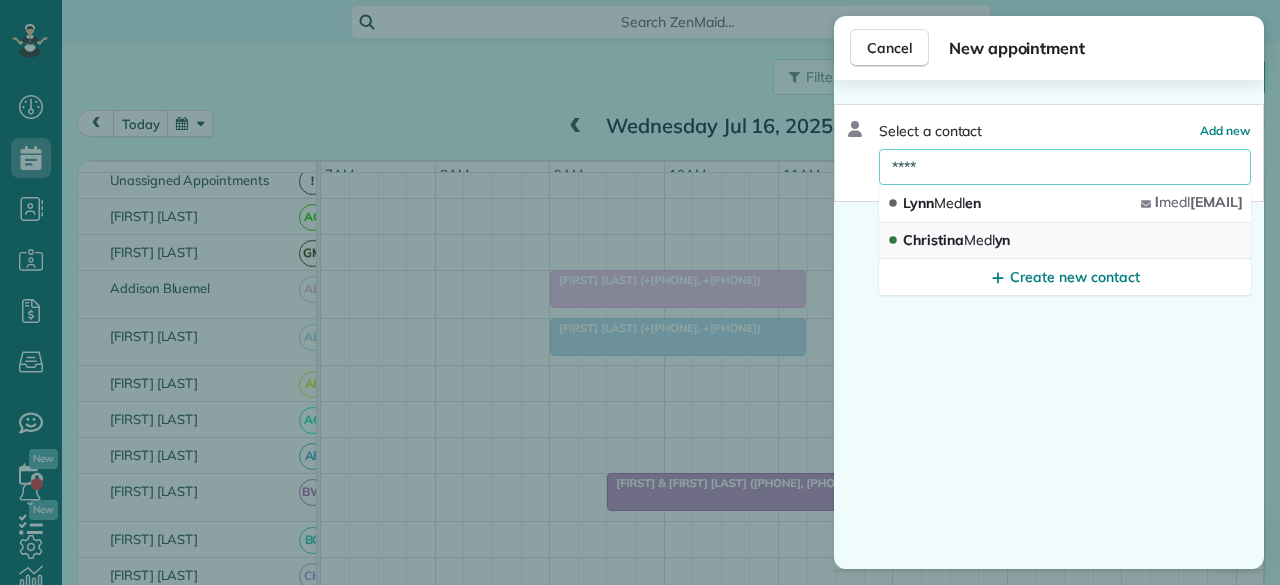 type on "****" 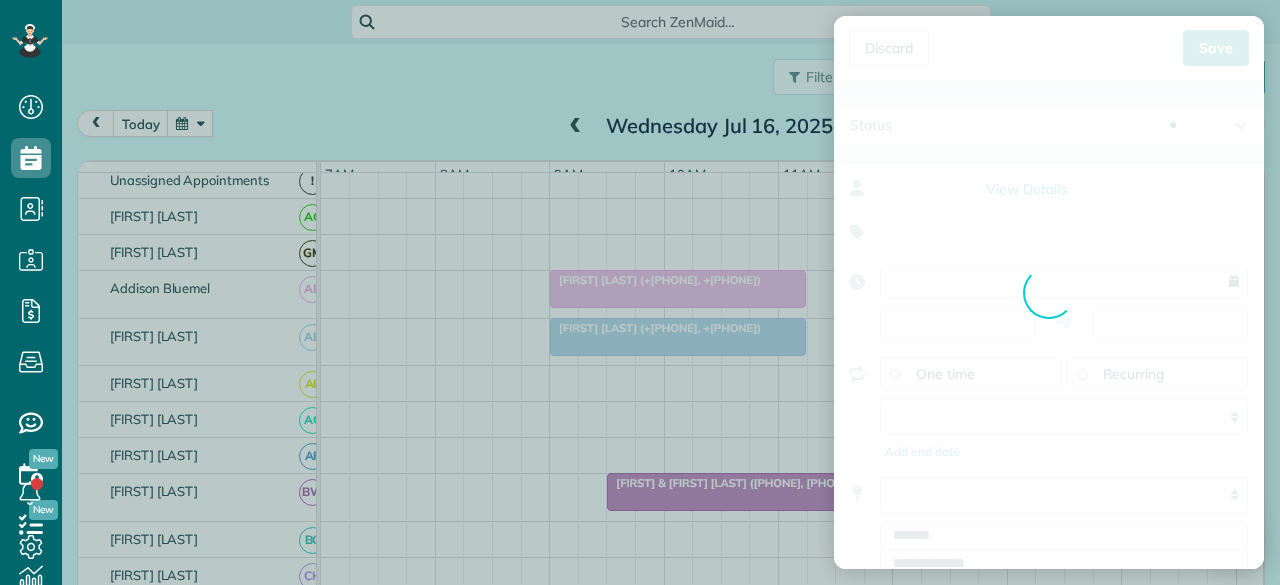 type on "**********" 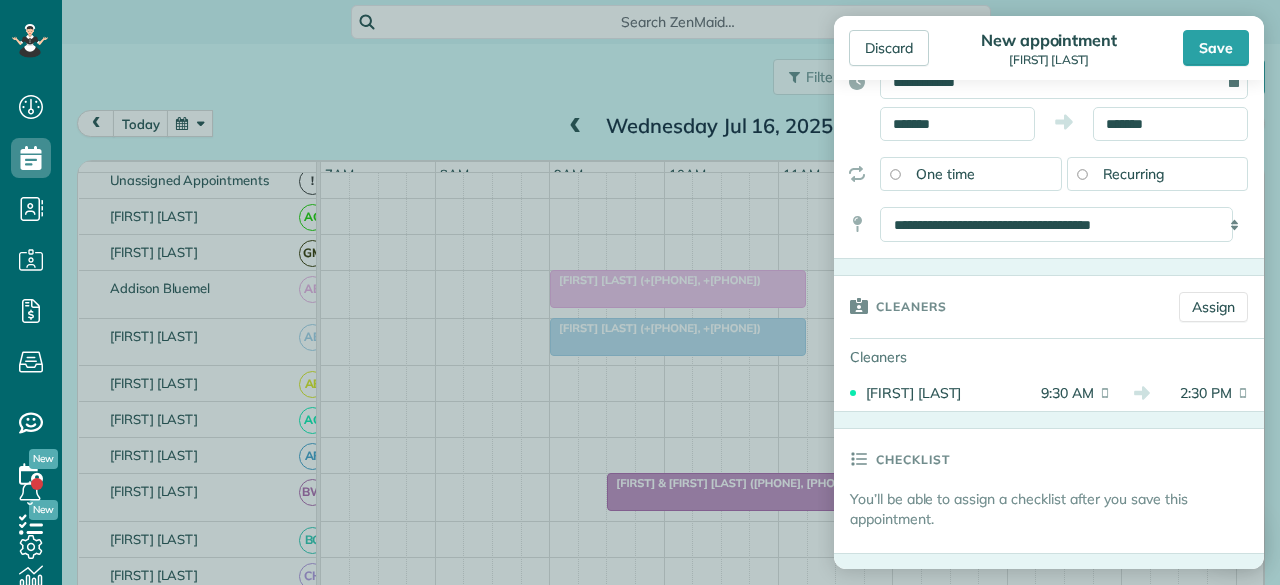 scroll, scrollTop: 400, scrollLeft: 0, axis: vertical 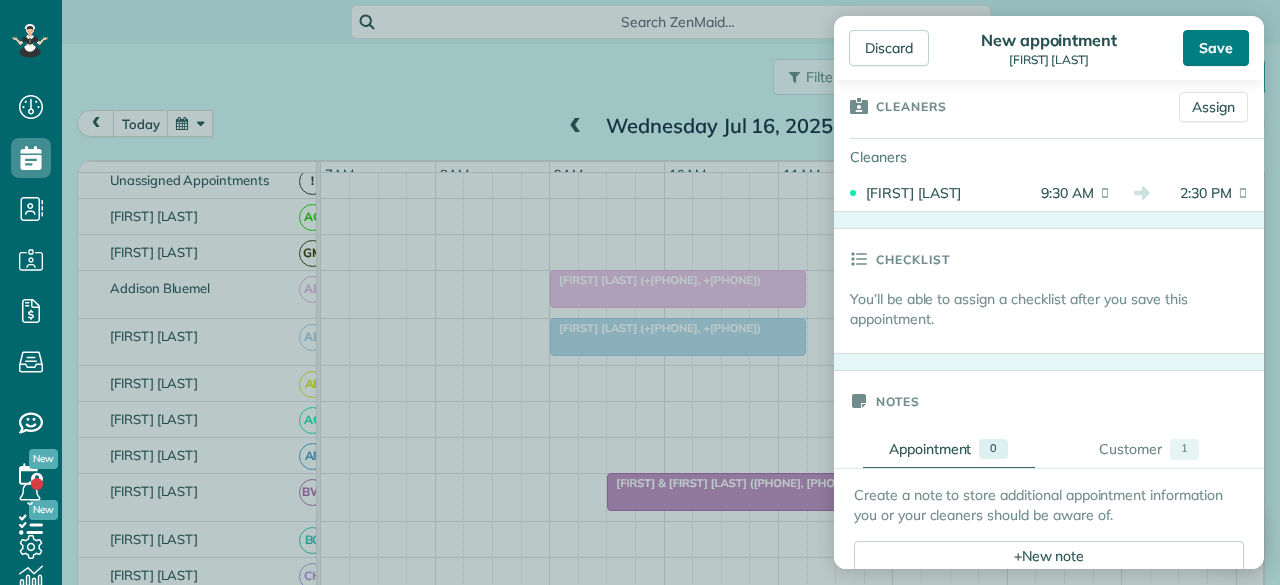 click on "Save" at bounding box center [1216, 48] 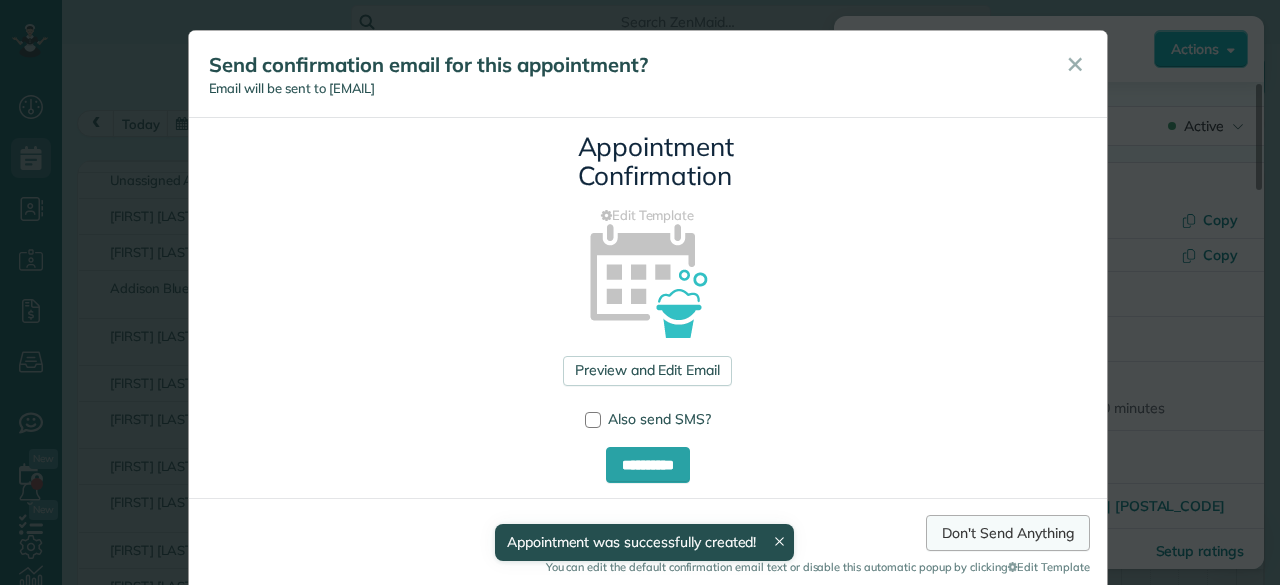 click on "Don't Send Anything" at bounding box center (1007, 533) 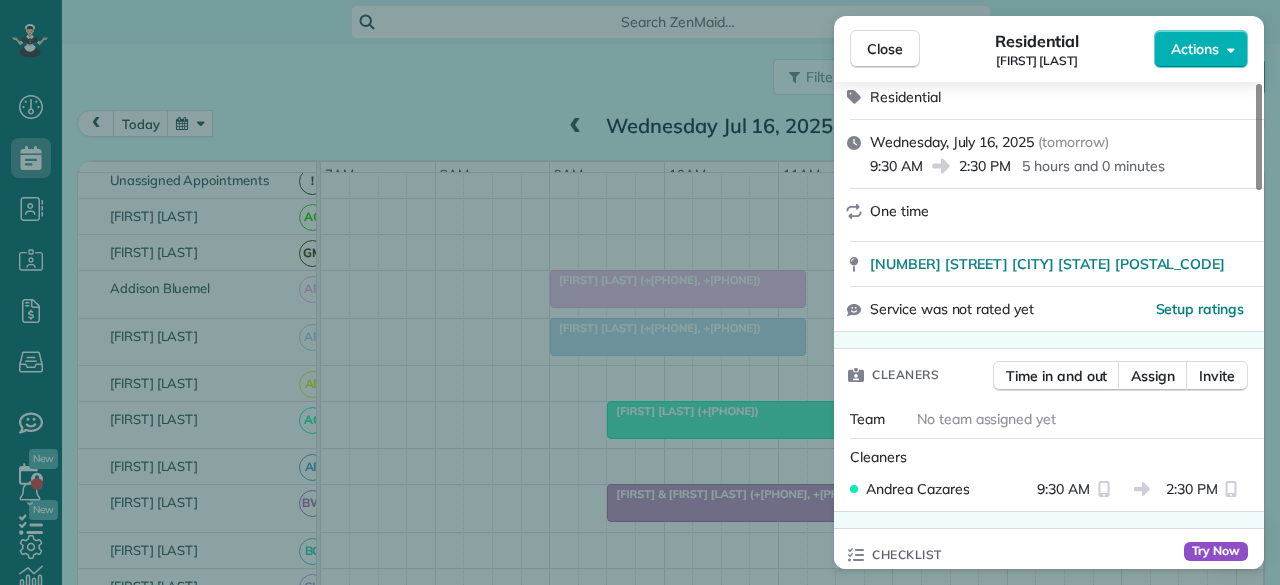 scroll, scrollTop: 0, scrollLeft: 0, axis: both 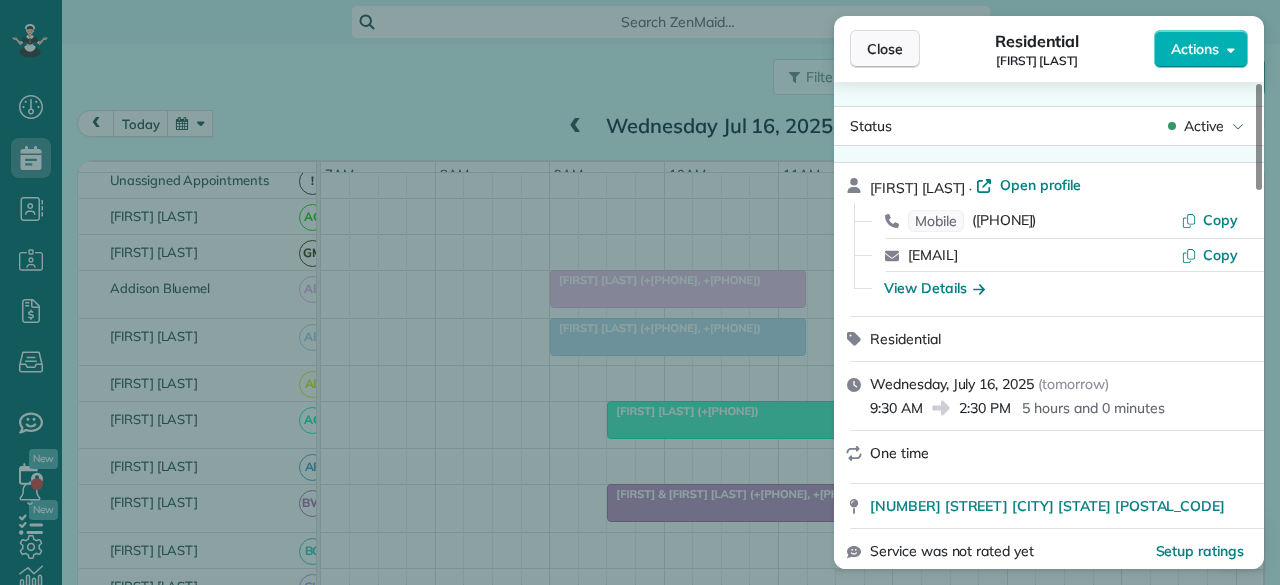 click on "Close" at bounding box center (885, 49) 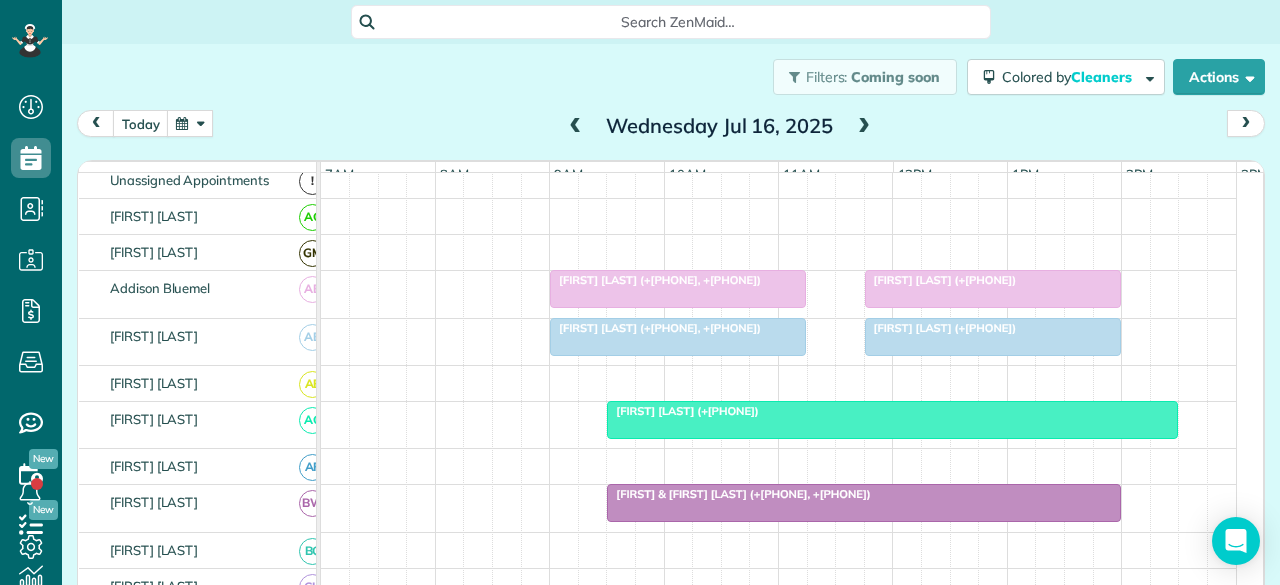 scroll, scrollTop: 188, scrollLeft: 0, axis: vertical 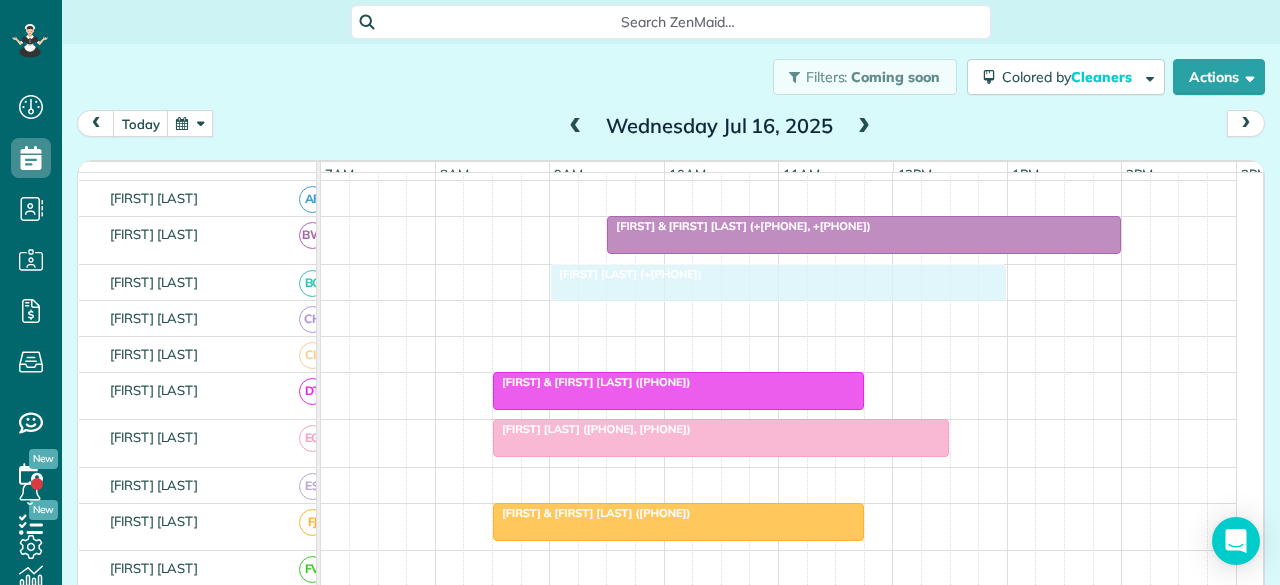 drag, startPoint x: 597, startPoint y: 443, endPoint x: 650, endPoint y: 293, distance: 159.08803 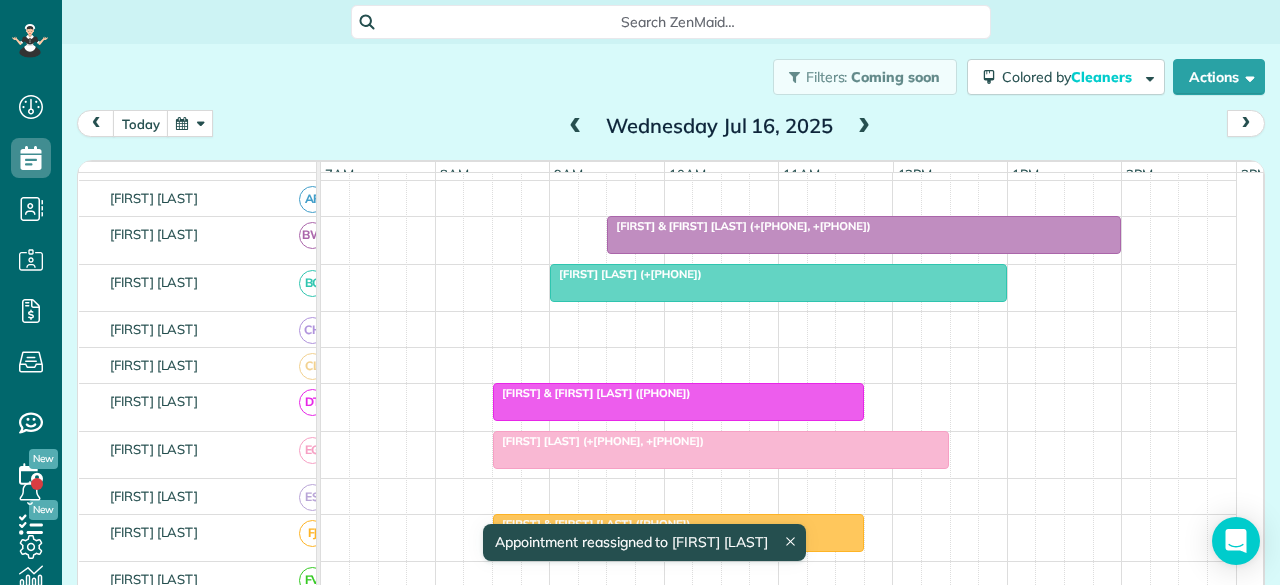 drag, startPoint x: 687, startPoint y: 286, endPoint x: 608, endPoint y: 285, distance: 79.00633 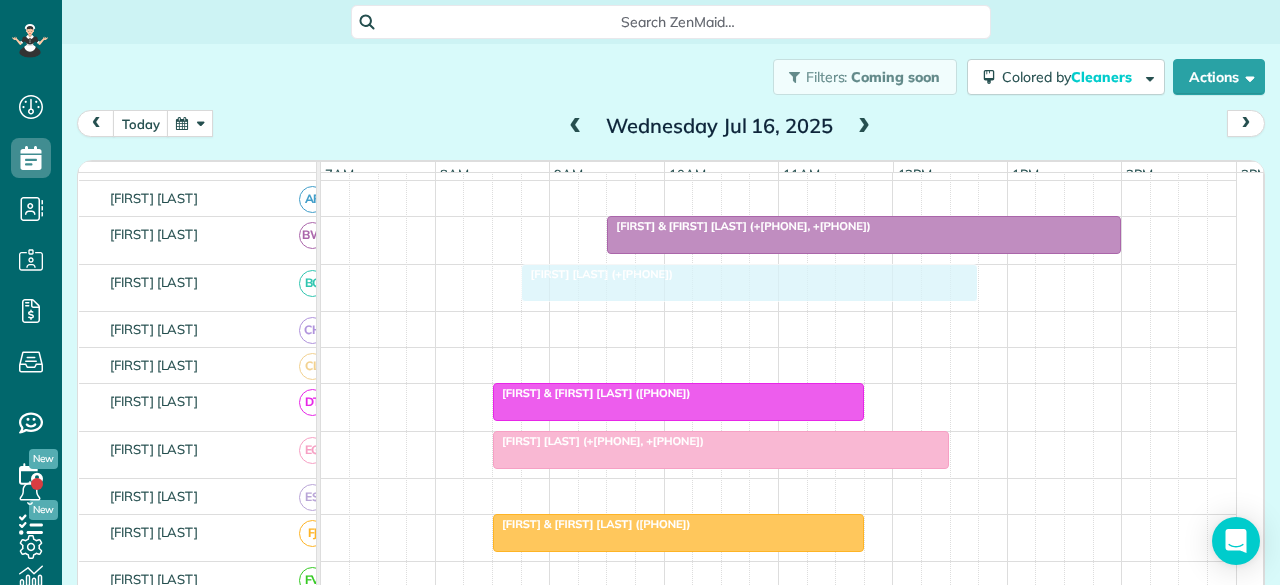 drag, startPoint x: 649, startPoint y: 283, endPoint x: 617, endPoint y: 283, distance: 32 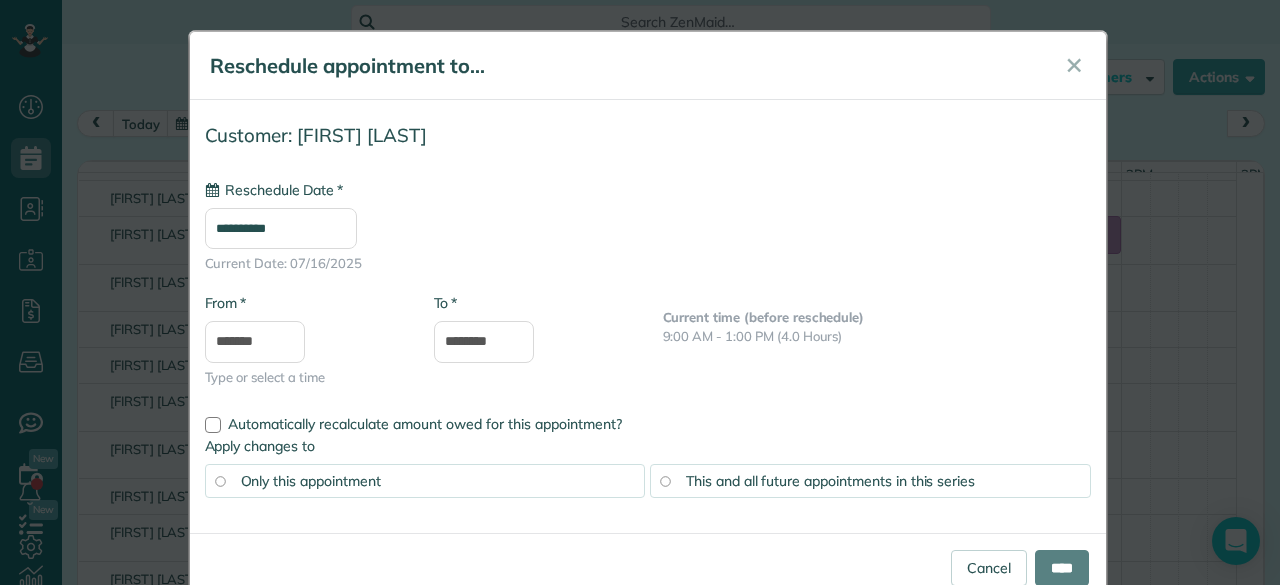 type on "**********" 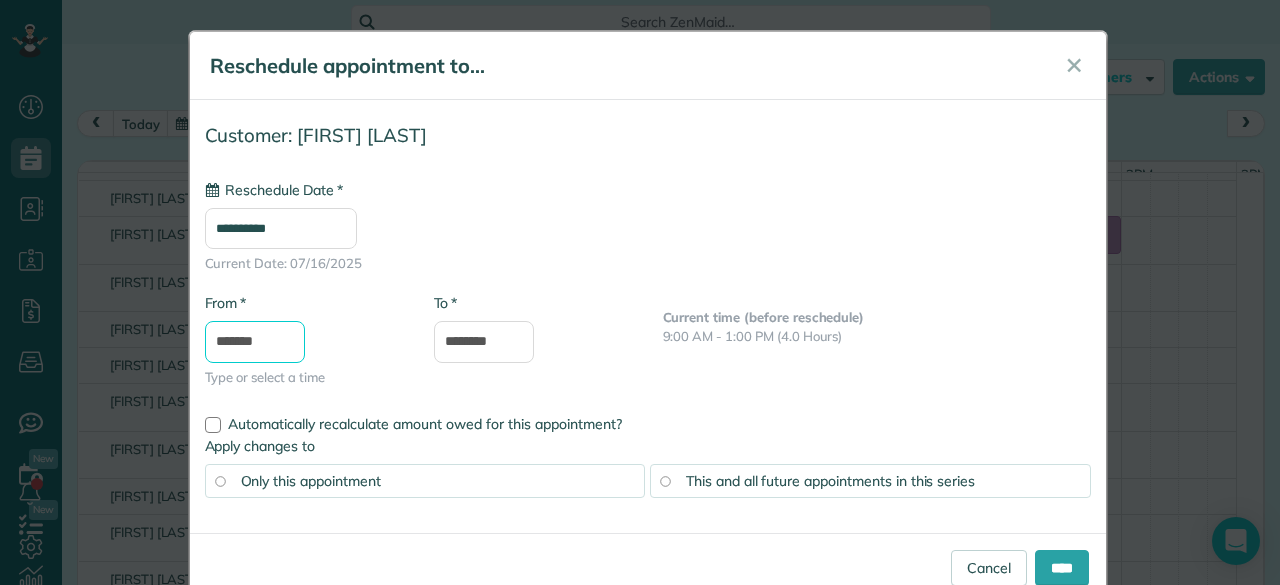 click on "*******" at bounding box center (255, 342) 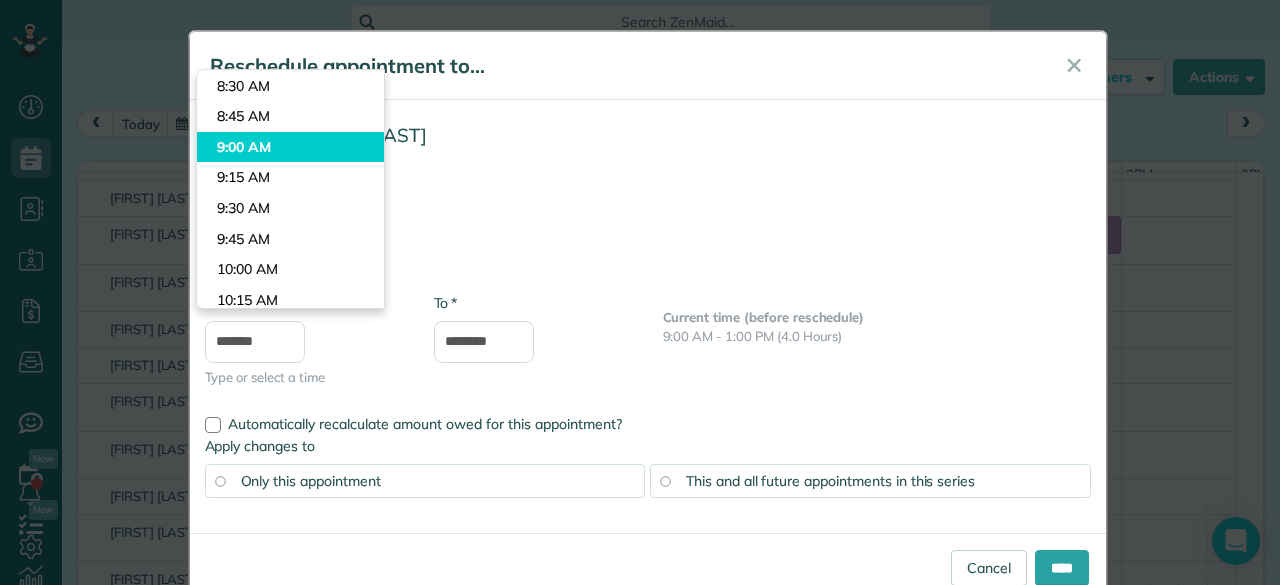 type on "*******" 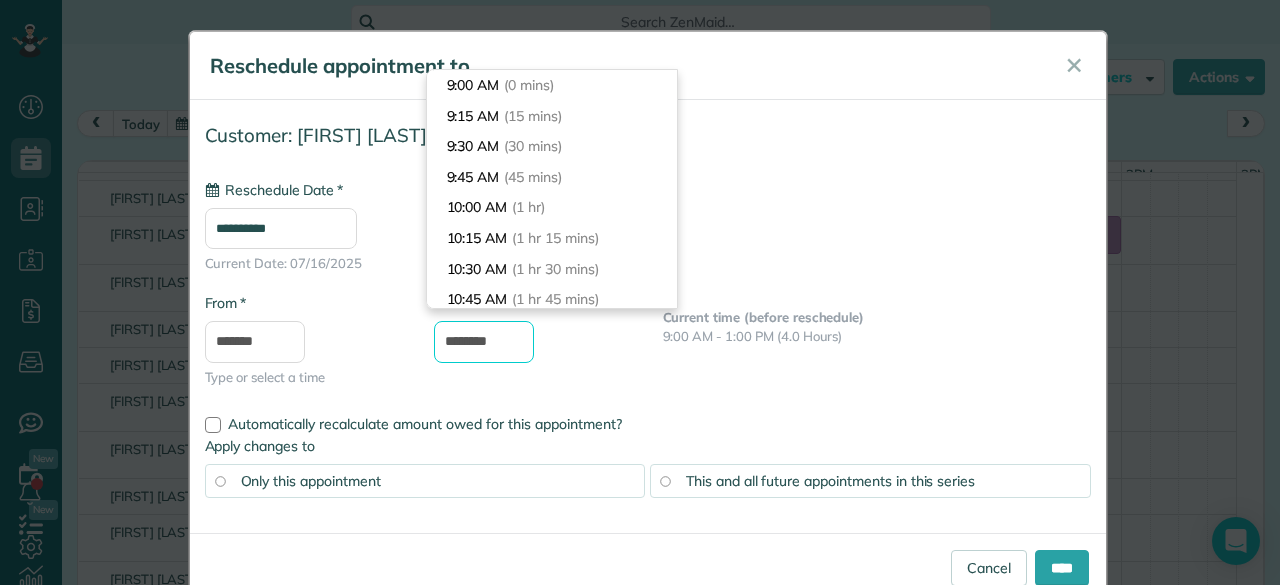 drag, startPoint x: 470, startPoint y: 342, endPoint x: 408, endPoint y: 337, distance: 62.201286 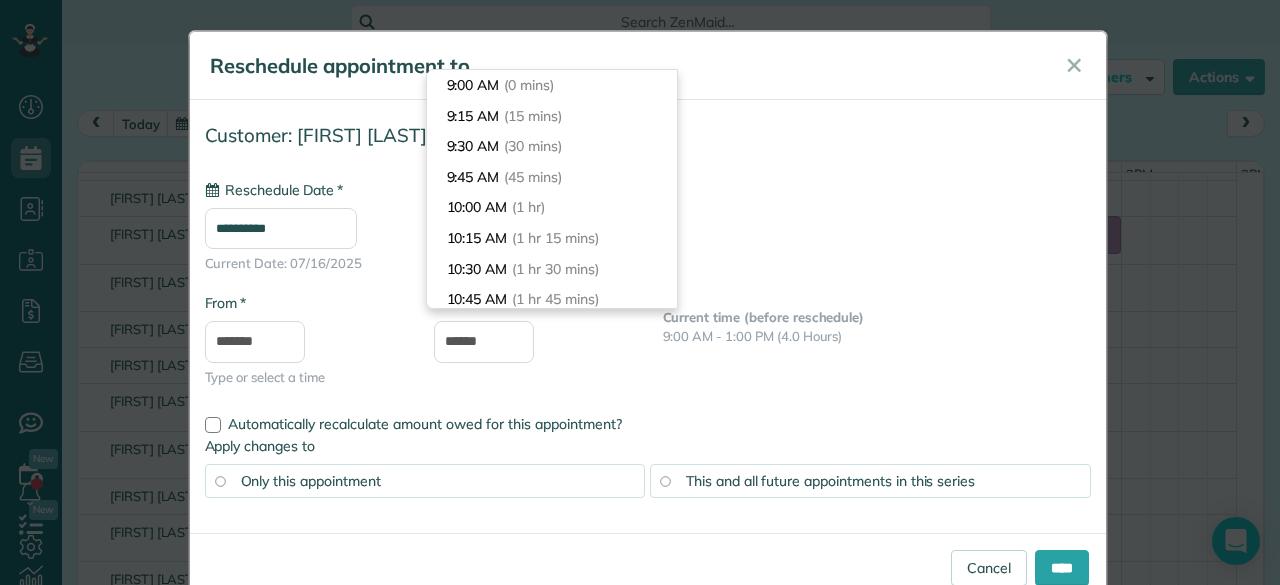 type on "*******" 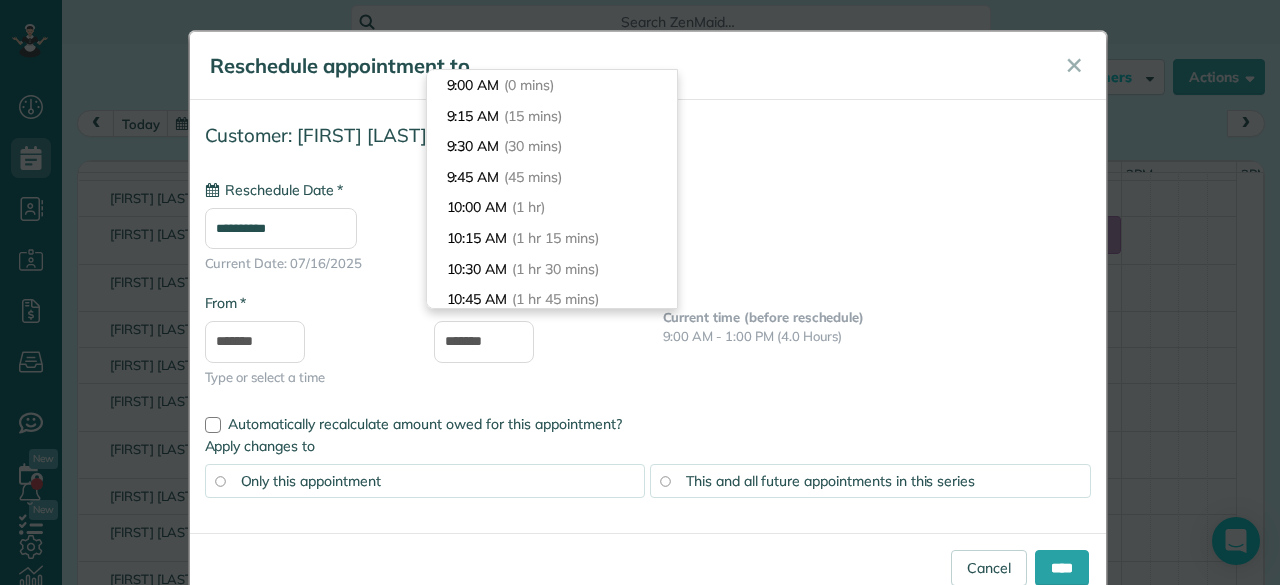 click on "**********" at bounding box center (648, 261) 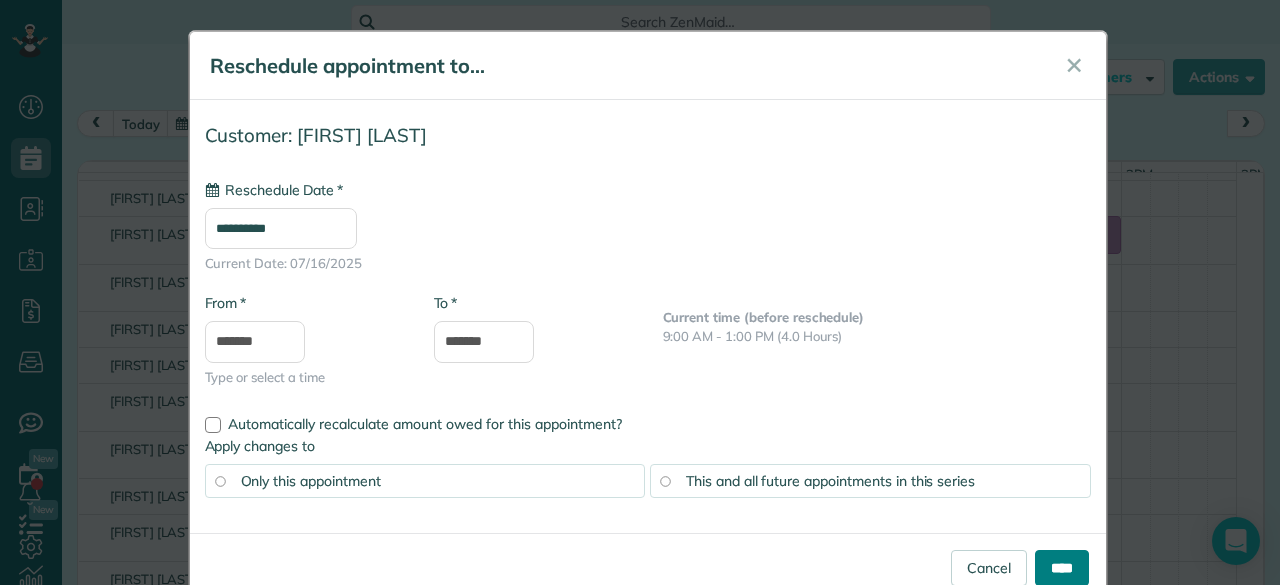 click on "****" at bounding box center [1062, 568] 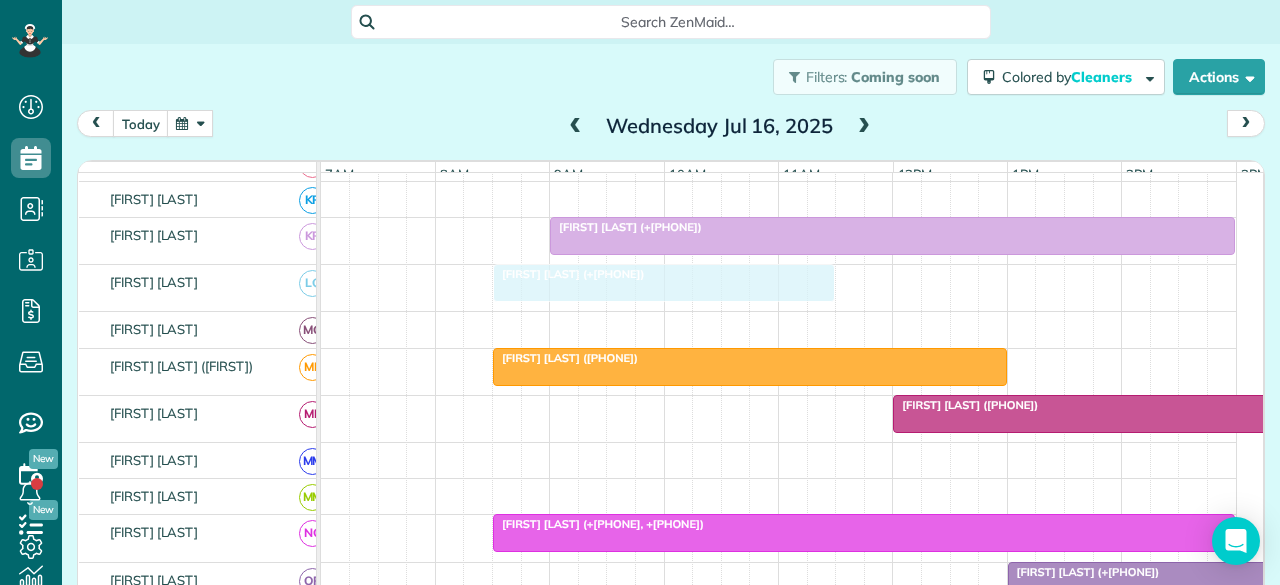drag, startPoint x: 1174, startPoint y: 278, endPoint x: 676, endPoint y: 291, distance: 498.16965 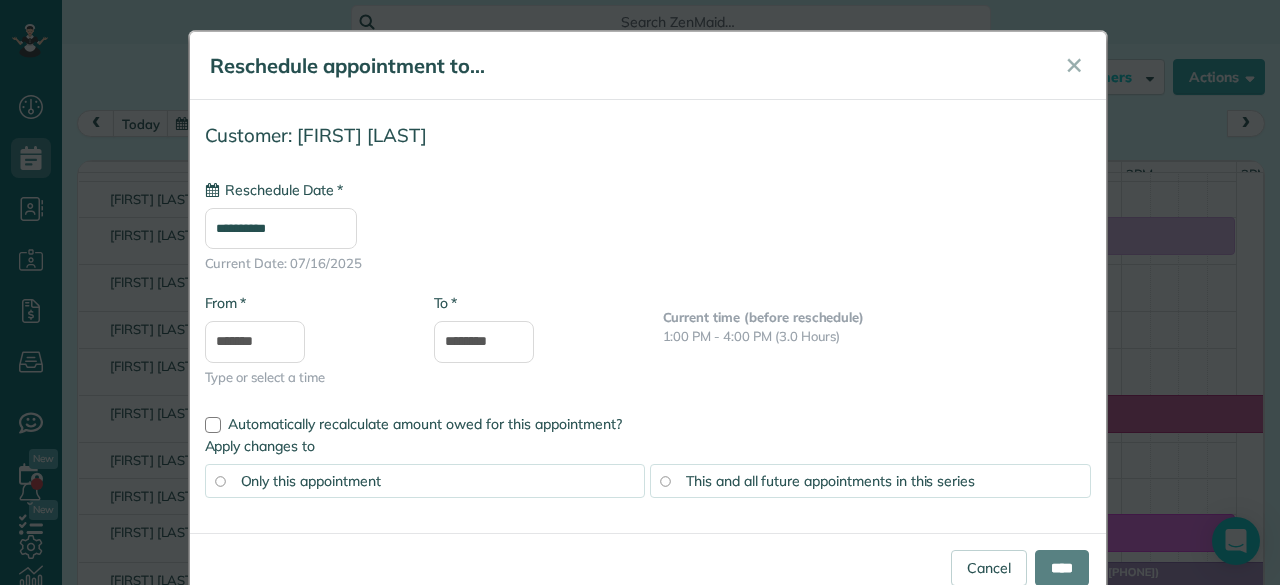 type on "**********" 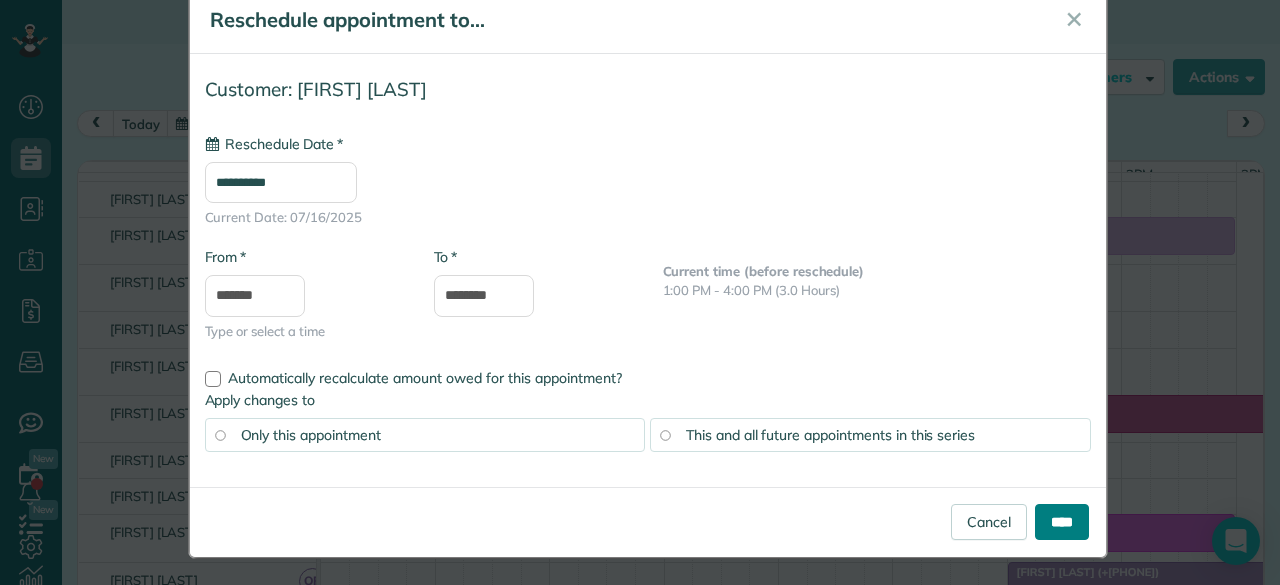 click on "****" at bounding box center (1062, 522) 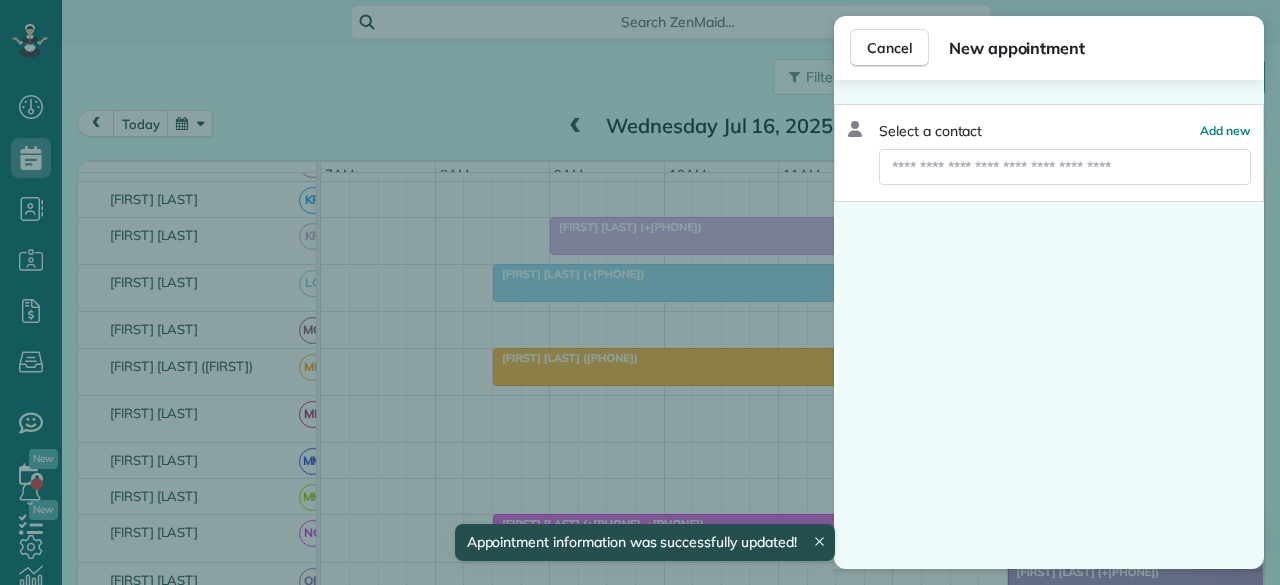 drag, startPoint x: 897, startPoint y: 287, endPoint x: 970, endPoint y: 194, distance: 118.22859 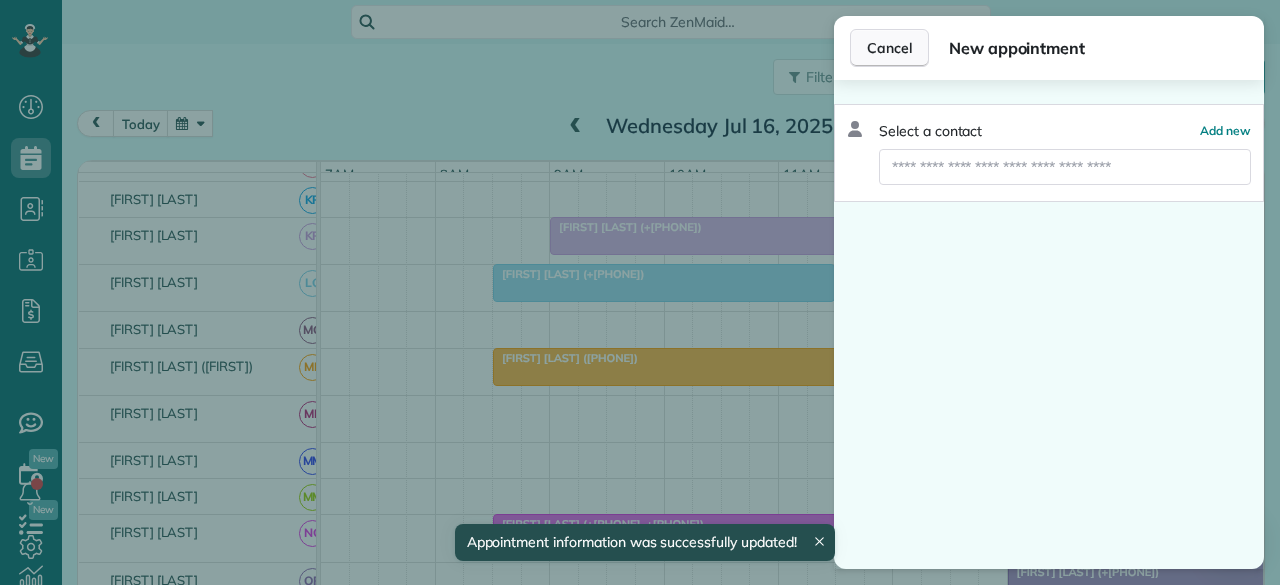 click on "Cancel" at bounding box center [889, 48] 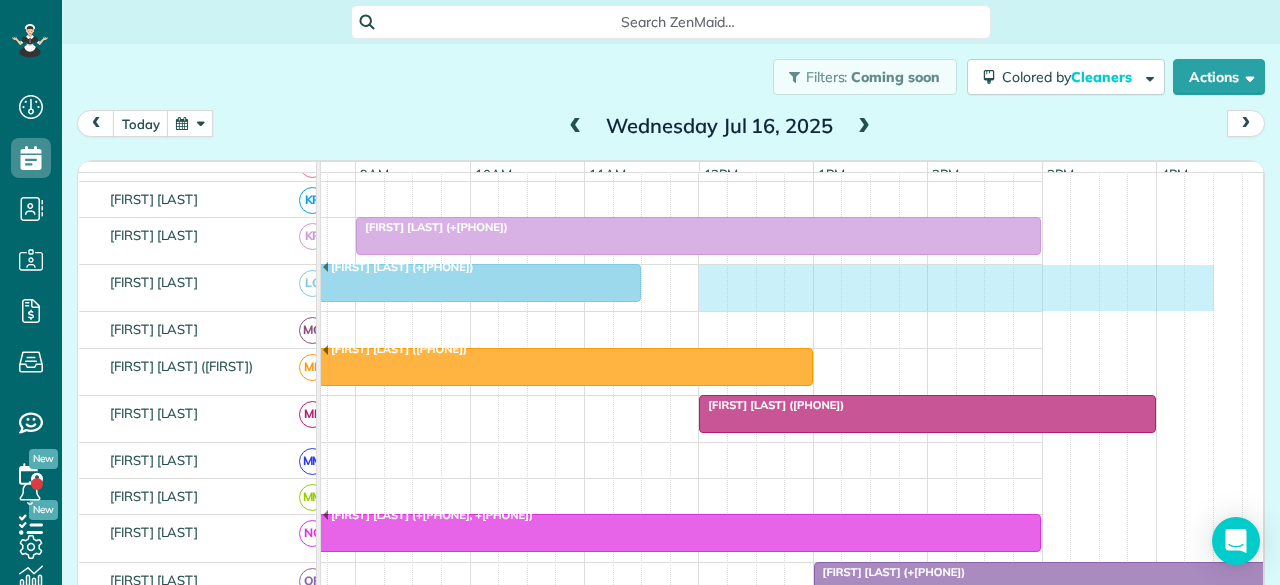 drag, startPoint x: 896, startPoint y: 288, endPoint x: 1201, endPoint y: 287, distance: 305.00165 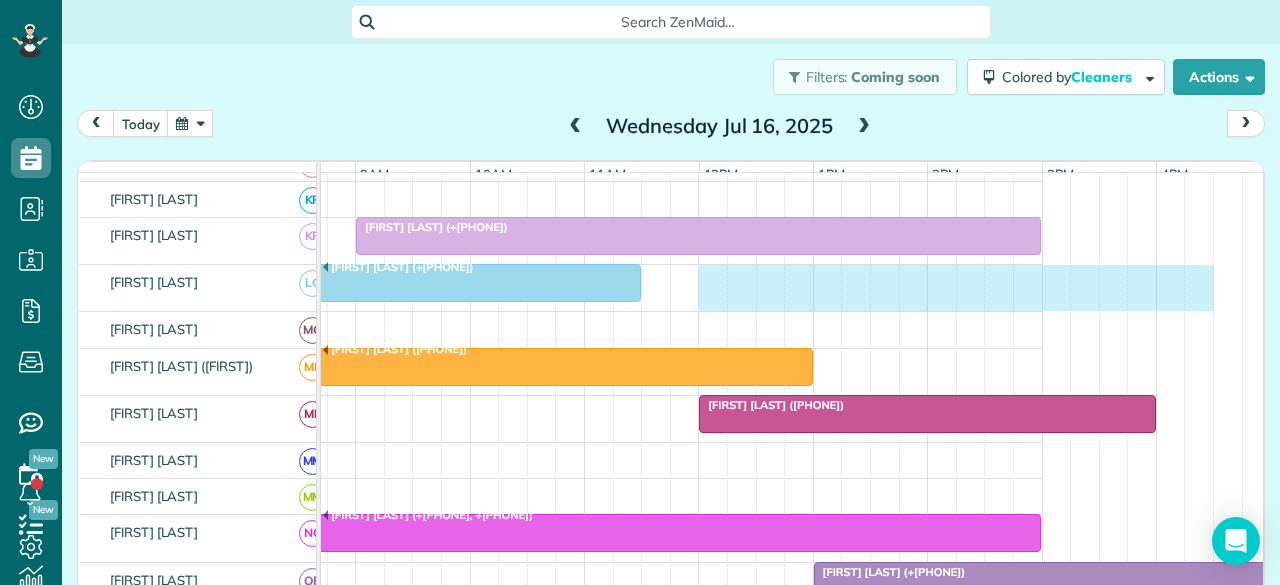 click on "[FIRST] [LAST] (+[PHONE])" at bounding box center (585, 288) 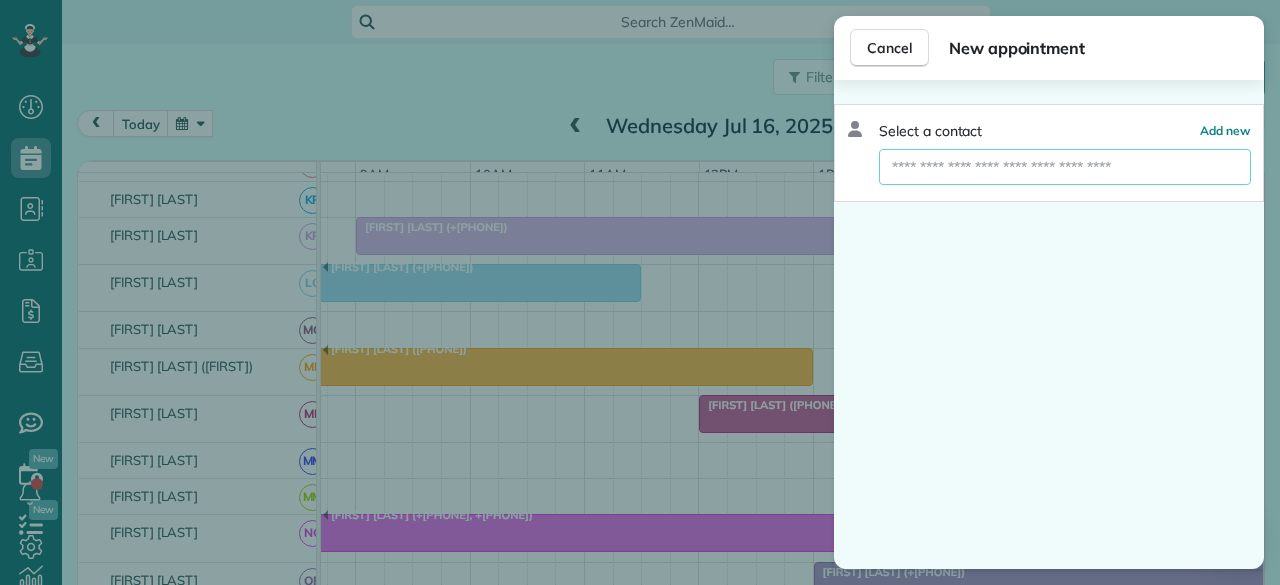 click at bounding box center (1065, 167) 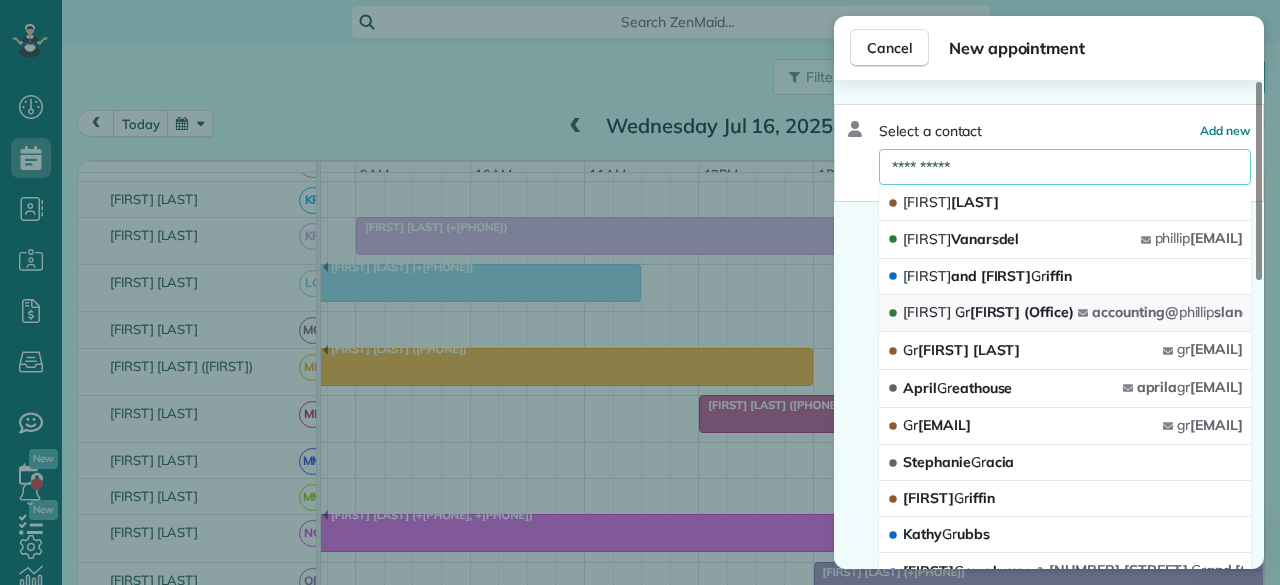 type on "**********" 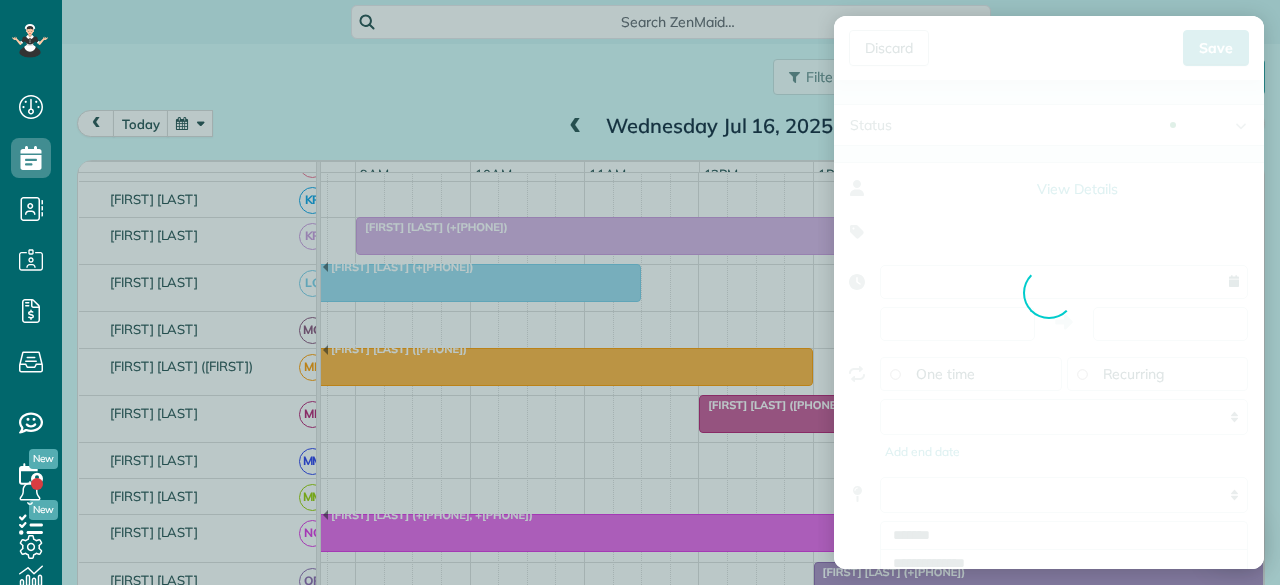 type on "**********" 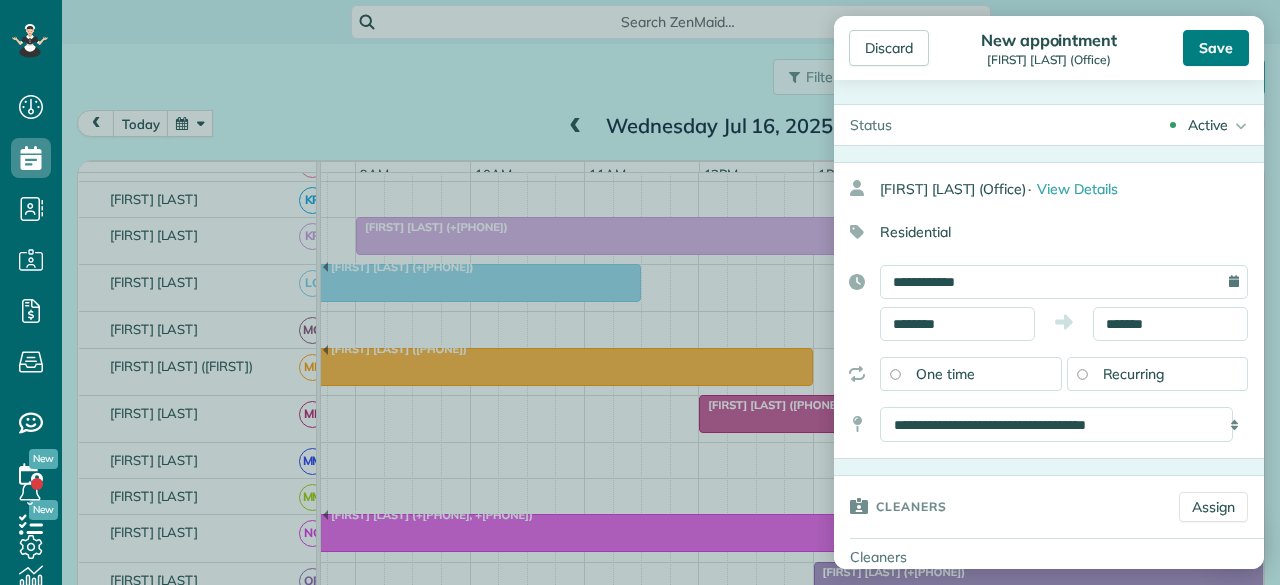 click on "Save" at bounding box center (1216, 48) 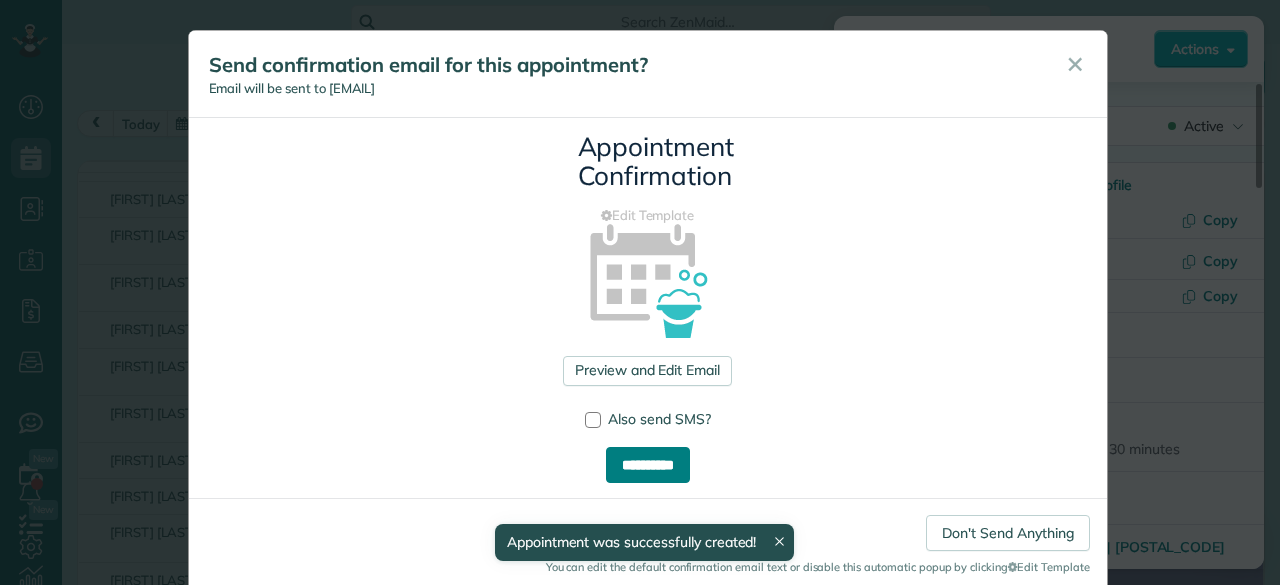 click on "**********" at bounding box center [648, 465] 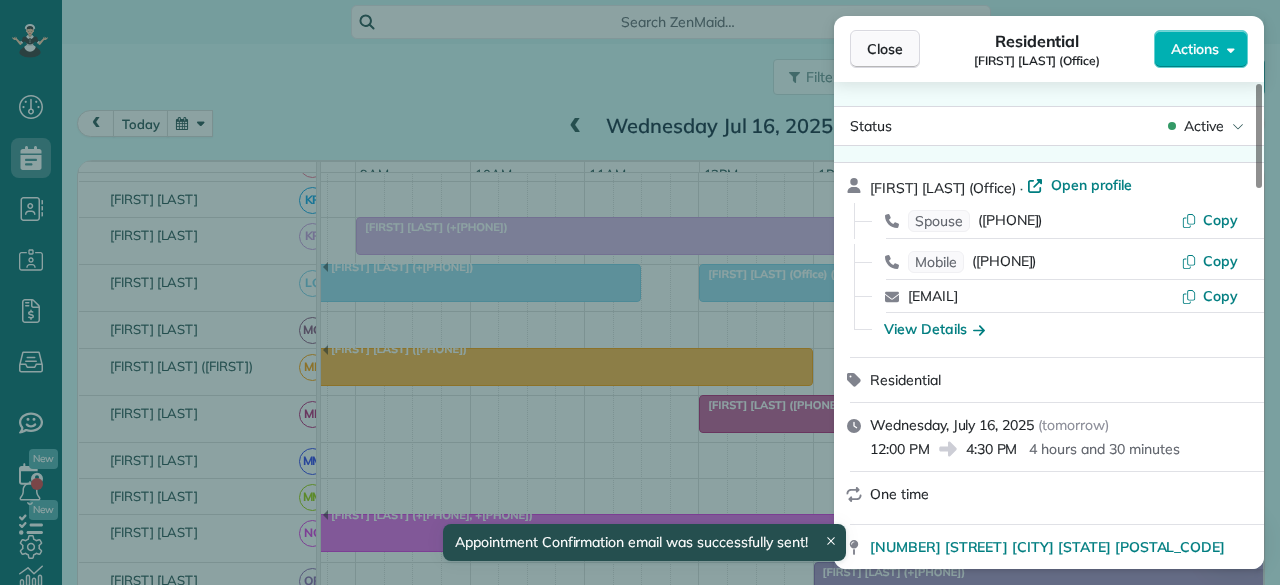 click on "Close" at bounding box center (885, 49) 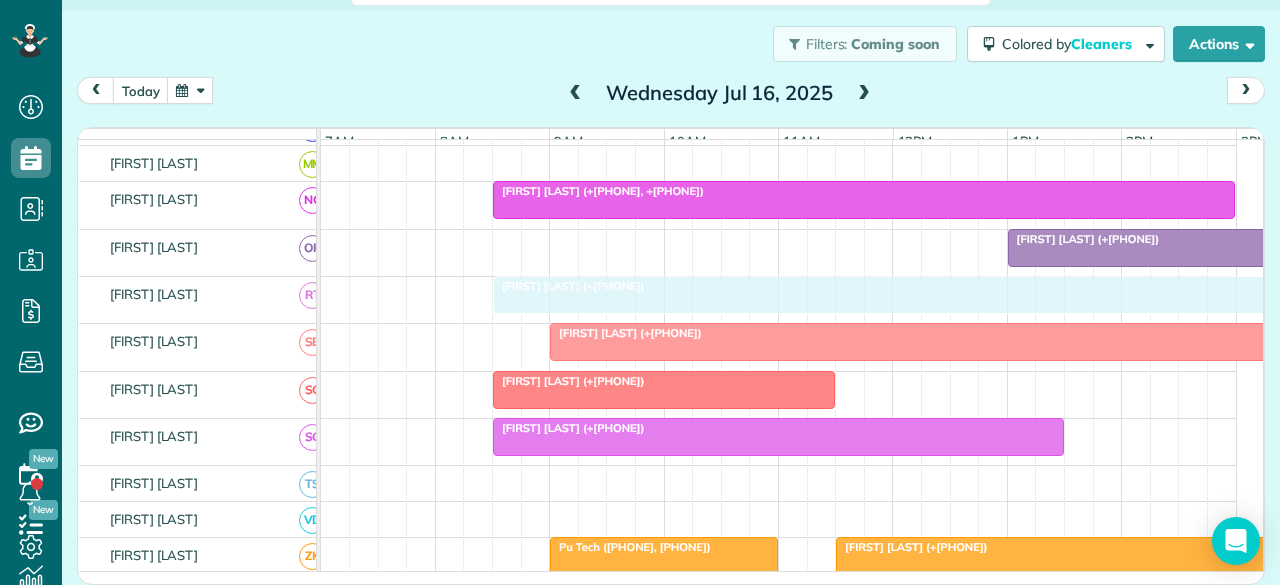 drag, startPoint x: 619, startPoint y: 291, endPoint x: 562, endPoint y: 294, distance: 57.07889 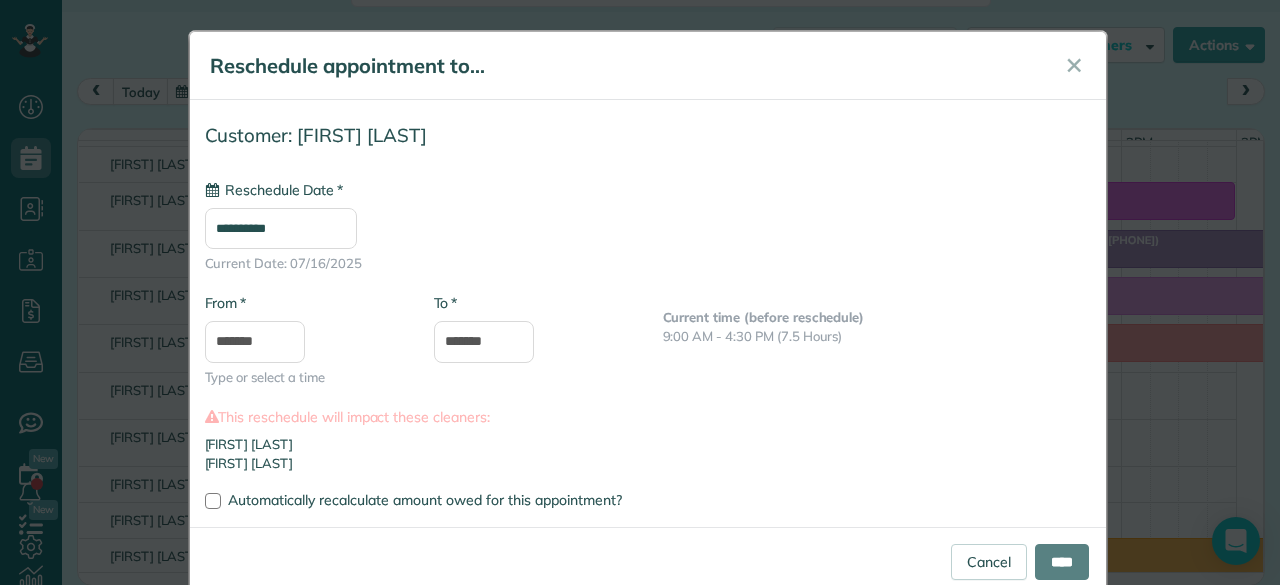 type on "**********" 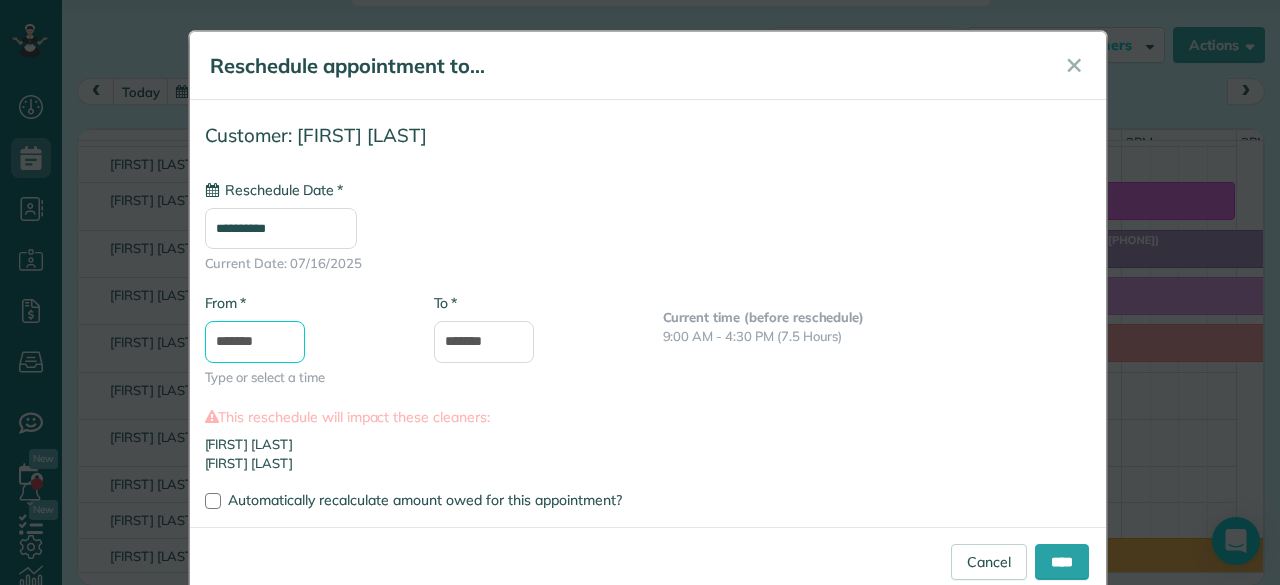 click on "*******" at bounding box center (255, 342) 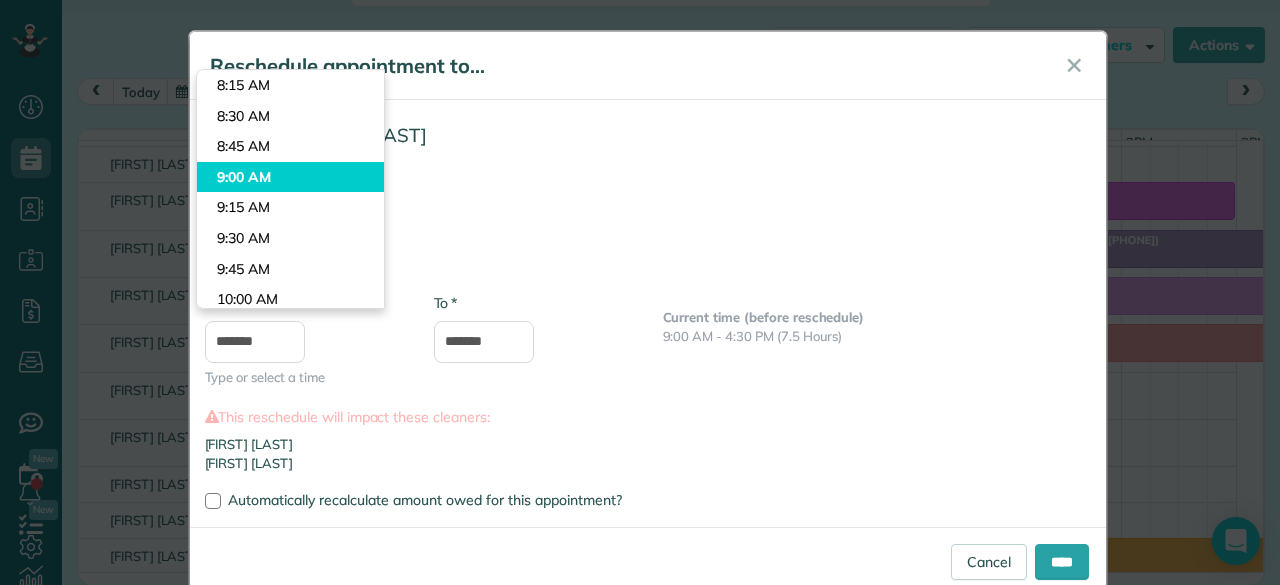 type on "*******" 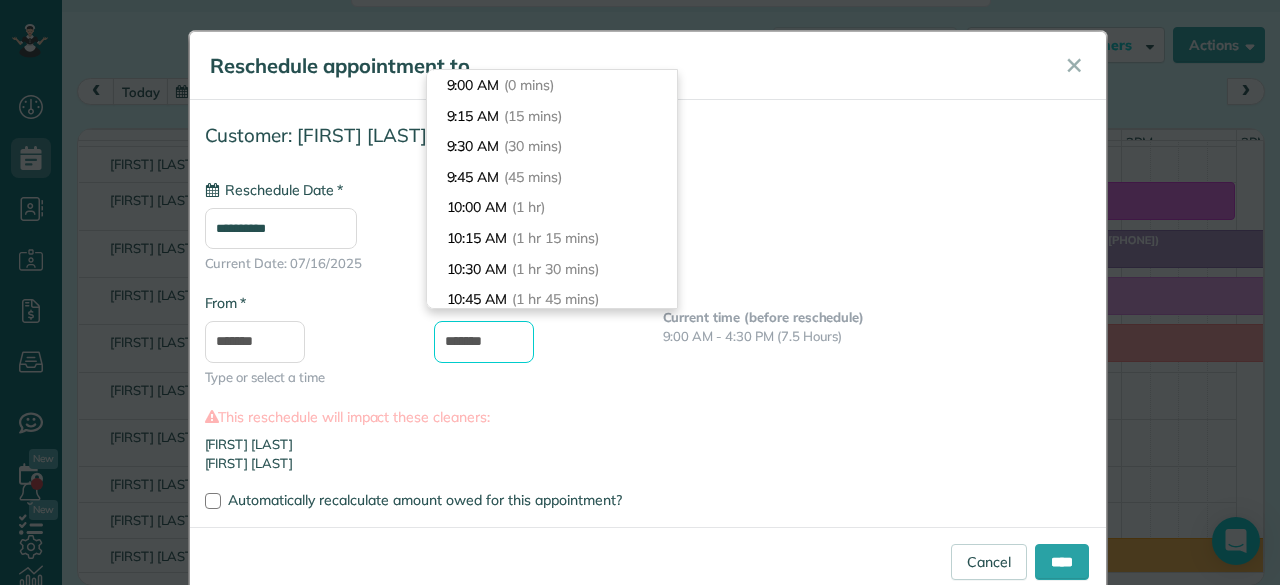drag, startPoint x: 446, startPoint y: 339, endPoint x: 409, endPoint y: 332, distance: 37.65634 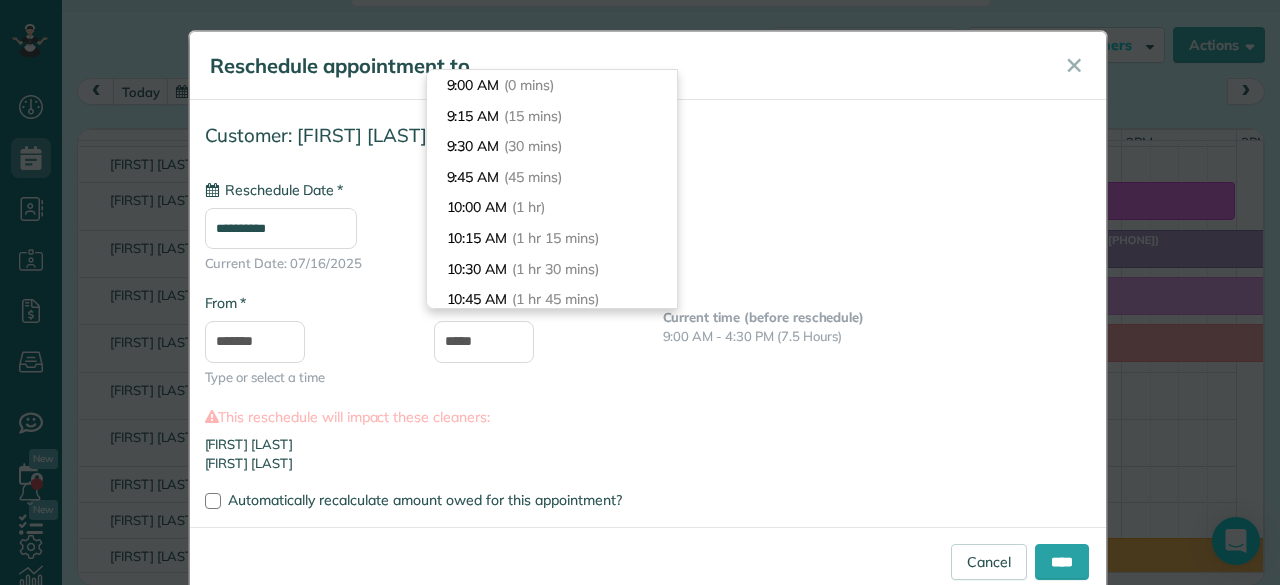 type on "*******" 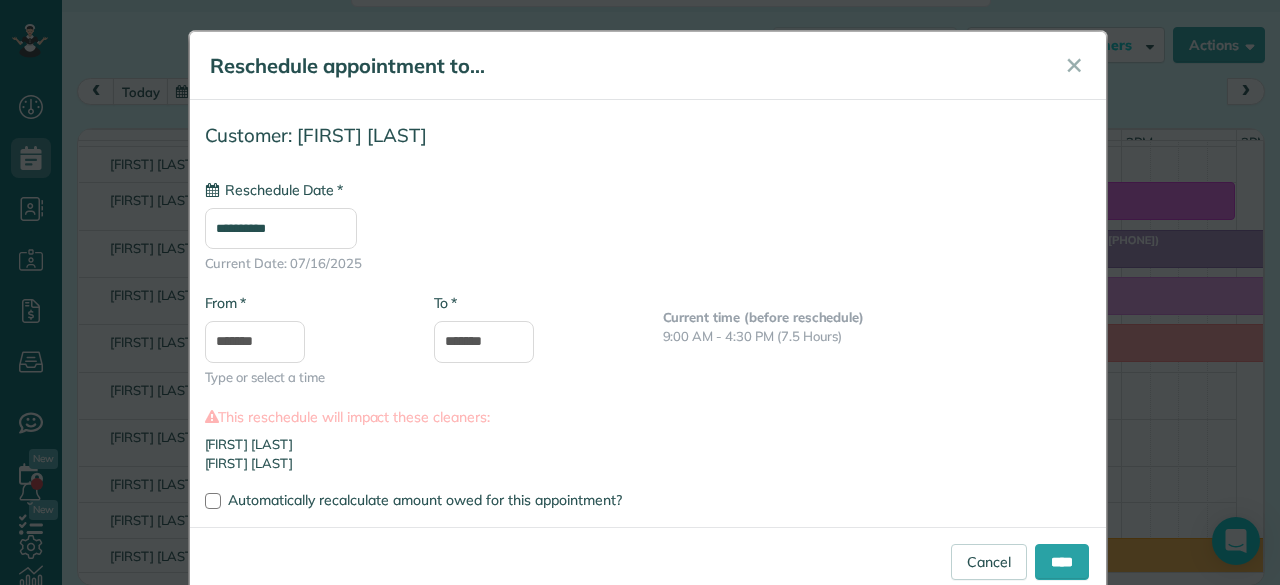 click on "**********" at bounding box center [648, 299] 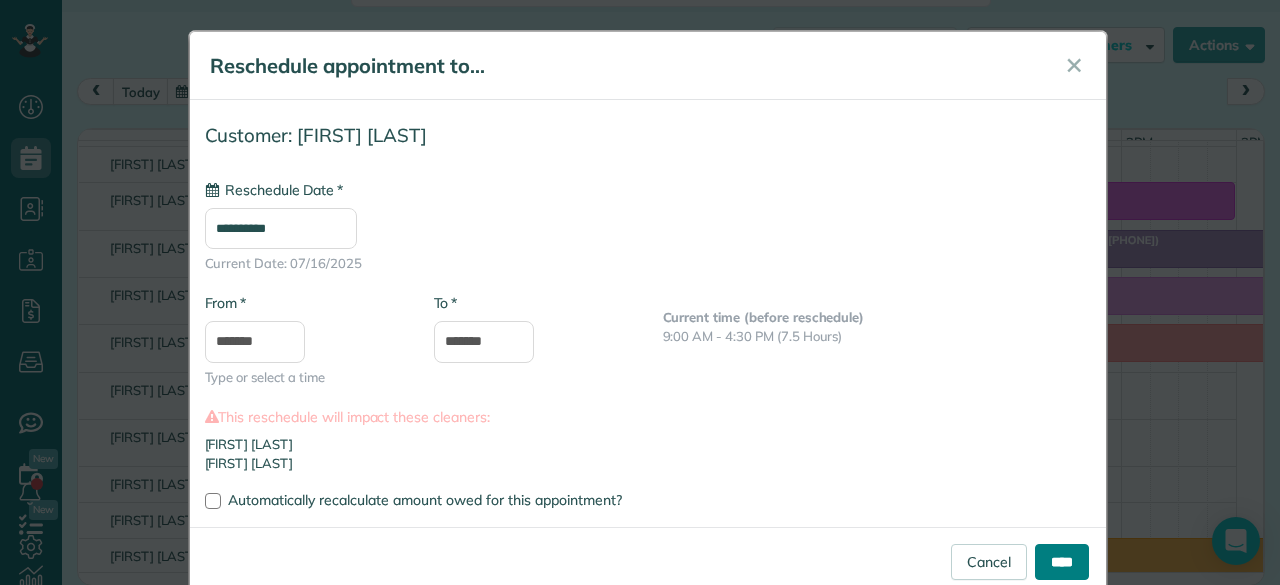 click on "****" at bounding box center (1062, 562) 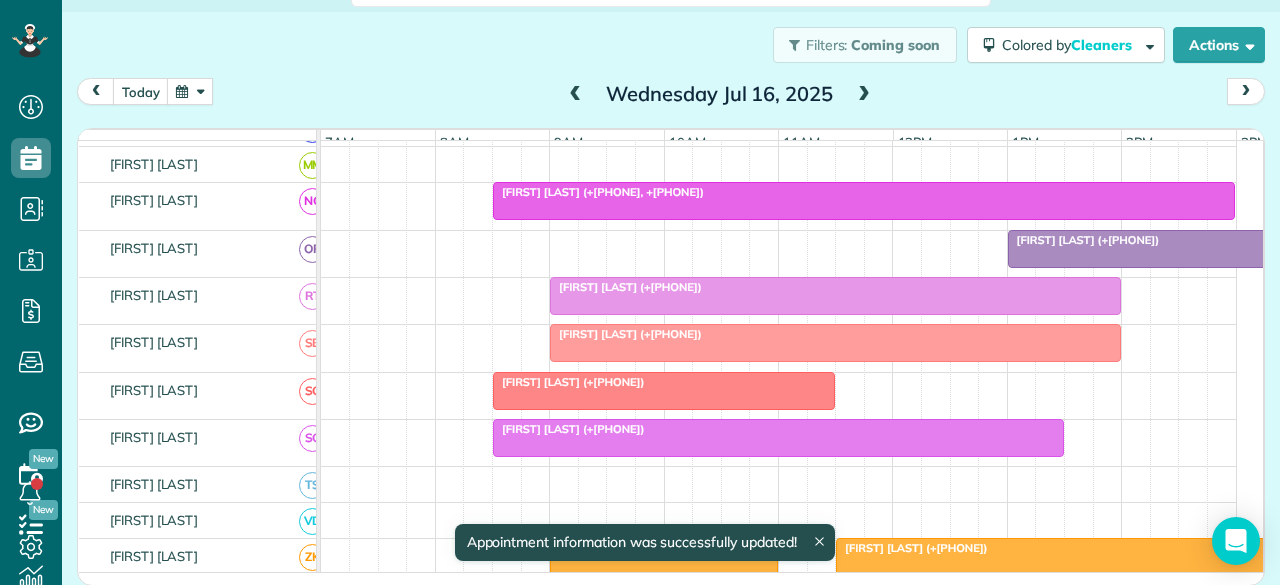 click at bounding box center [835, 296] 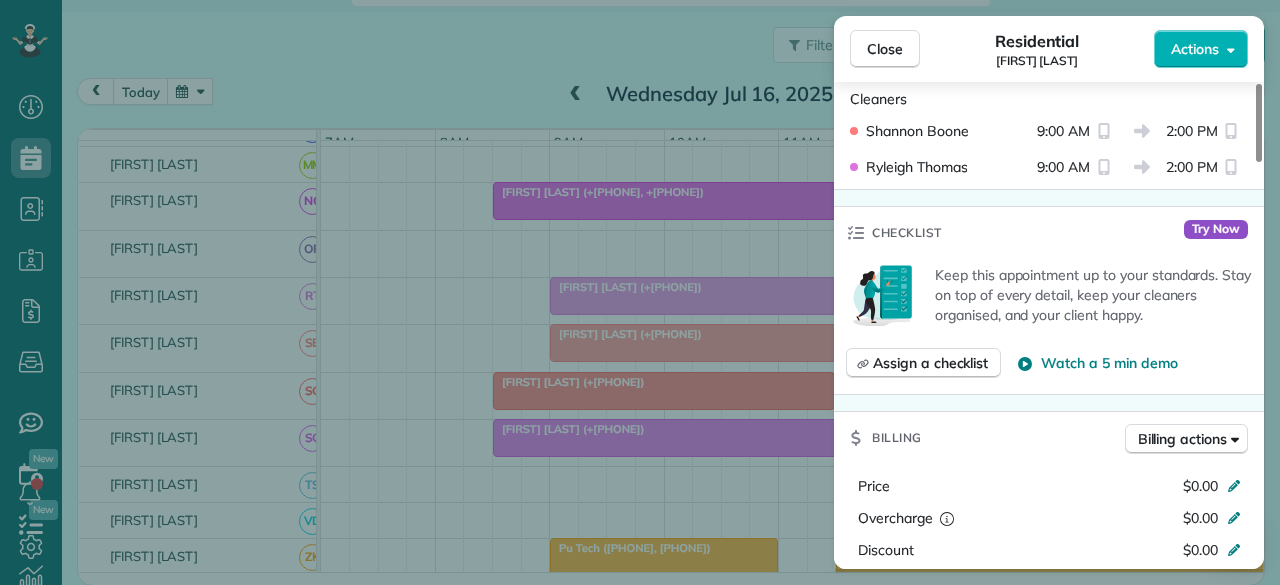 scroll, scrollTop: 500, scrollLeft: 0, axis: vertical 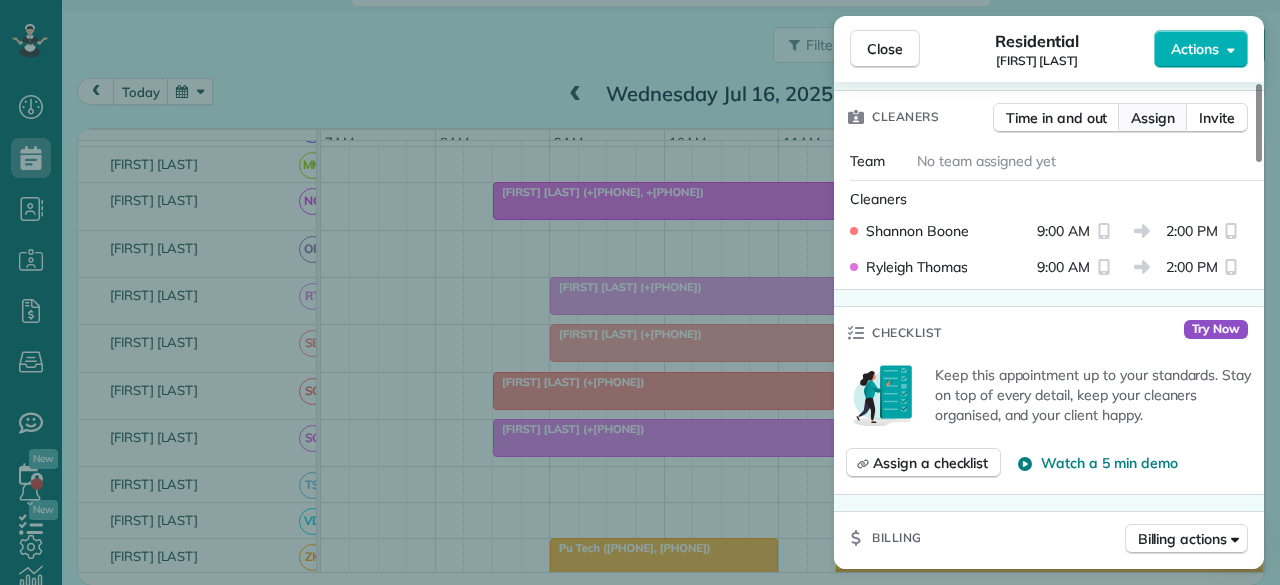click on "Assign" at bounding box center [1153, 118] 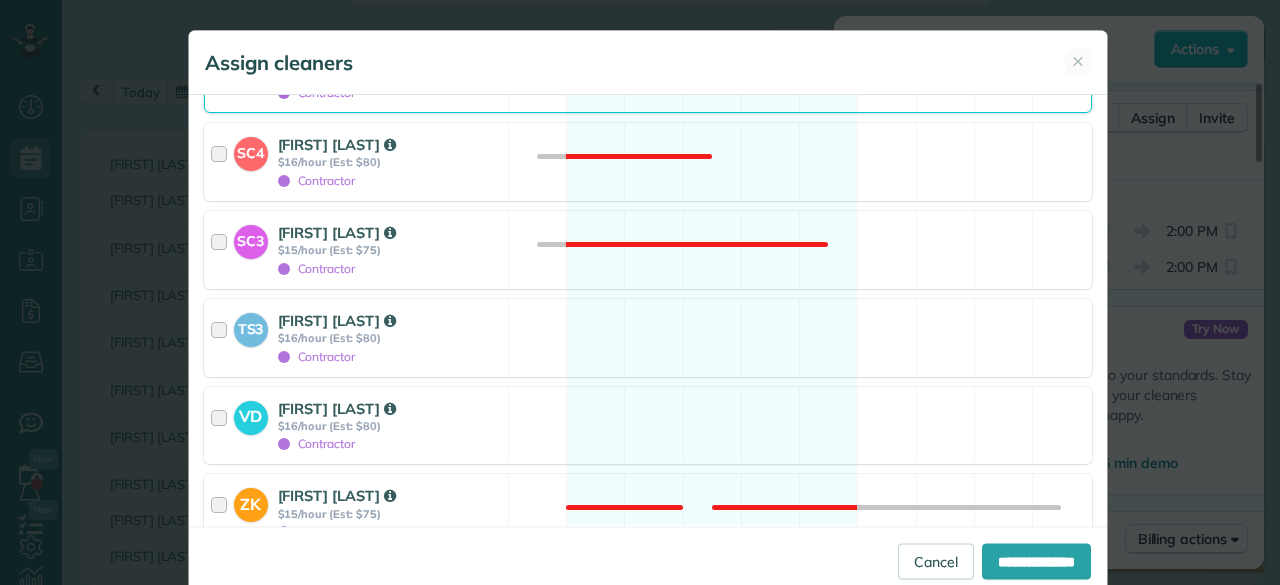 scroll, scrollTop: 3100, scrollLeft: 0, axis: vertical 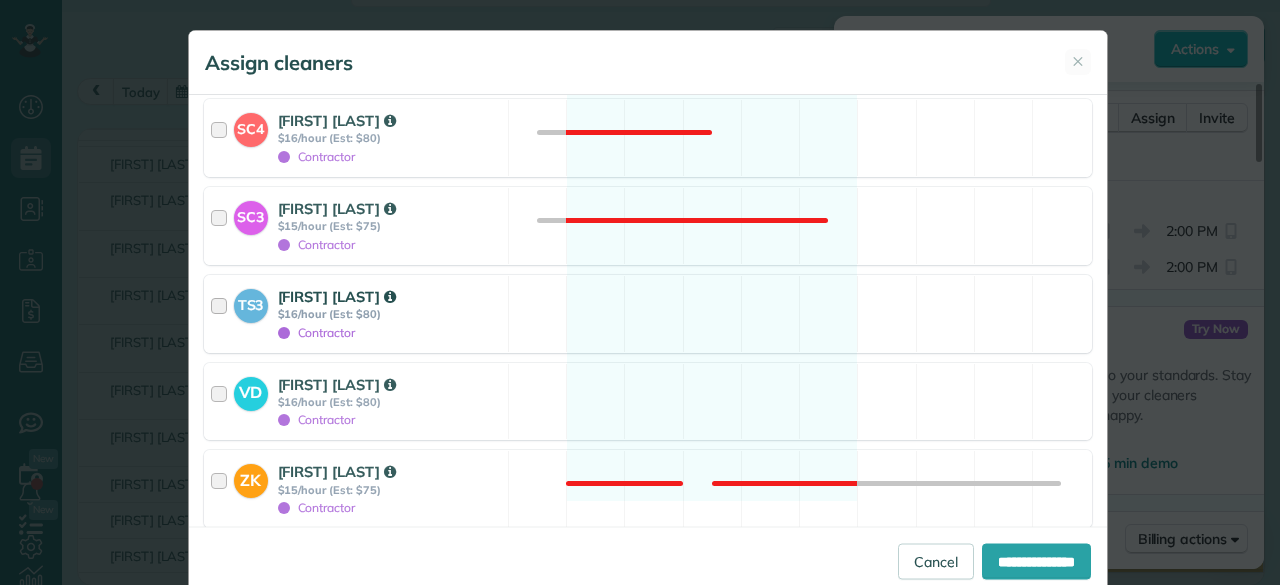 click on "[FIRST] [LAST]" at bounding box center (337, 296) 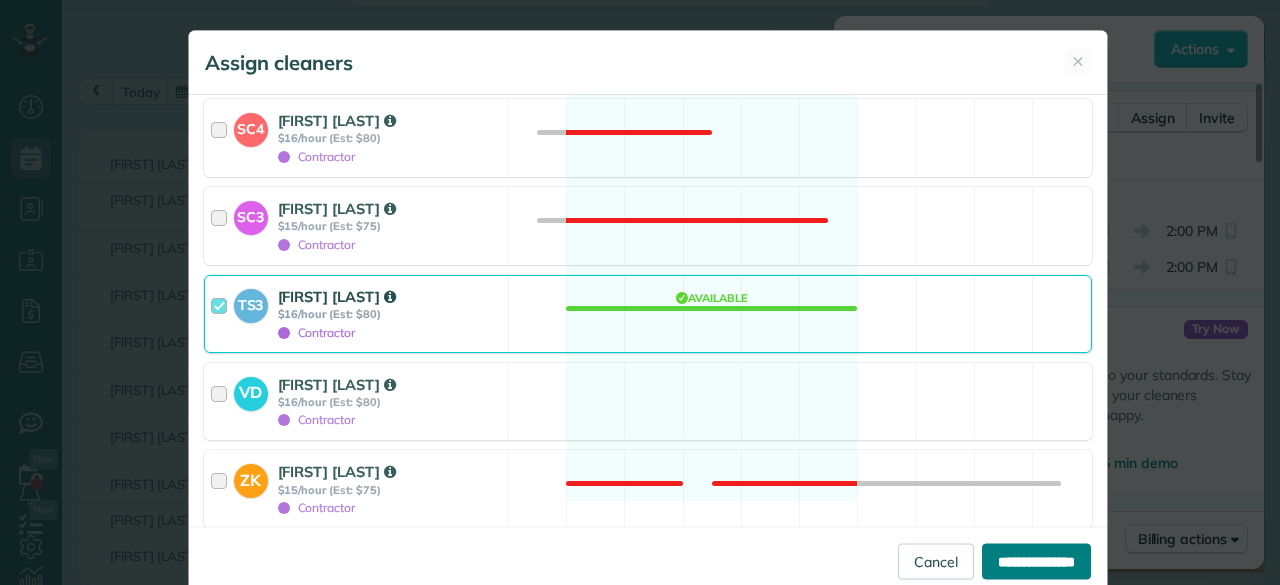 click on "**********" at bounding box center (1036, 561) 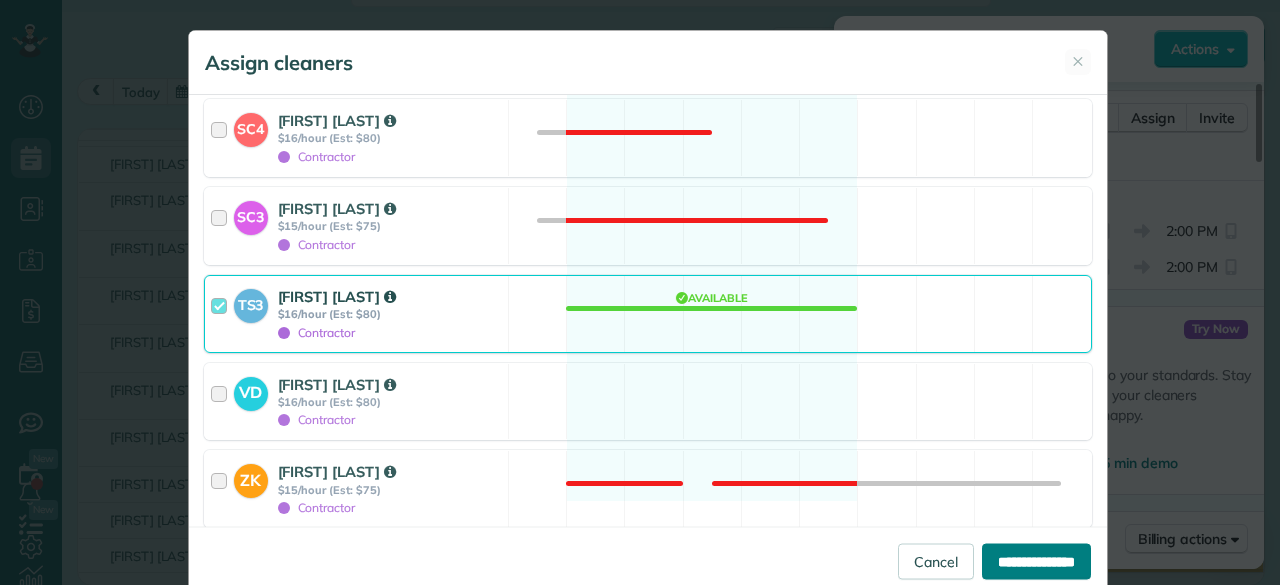 type on "**********" 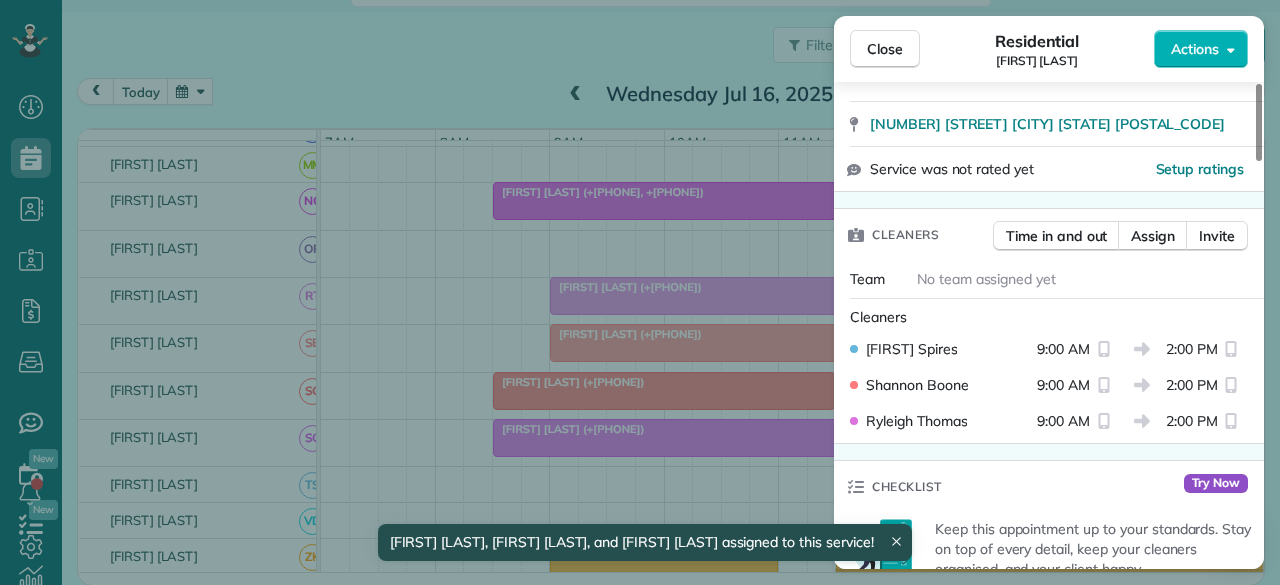 scroll, scrollTop: 500, scrollLeft: 0, axis: vertical 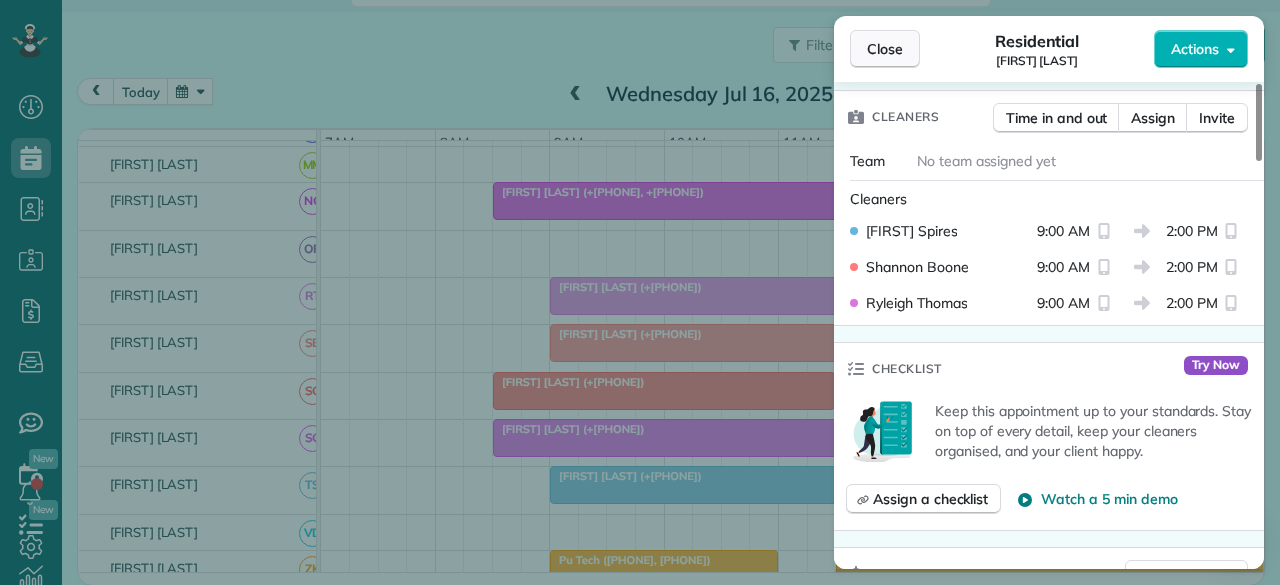 click on "Close" at bounding box center (885, 49) 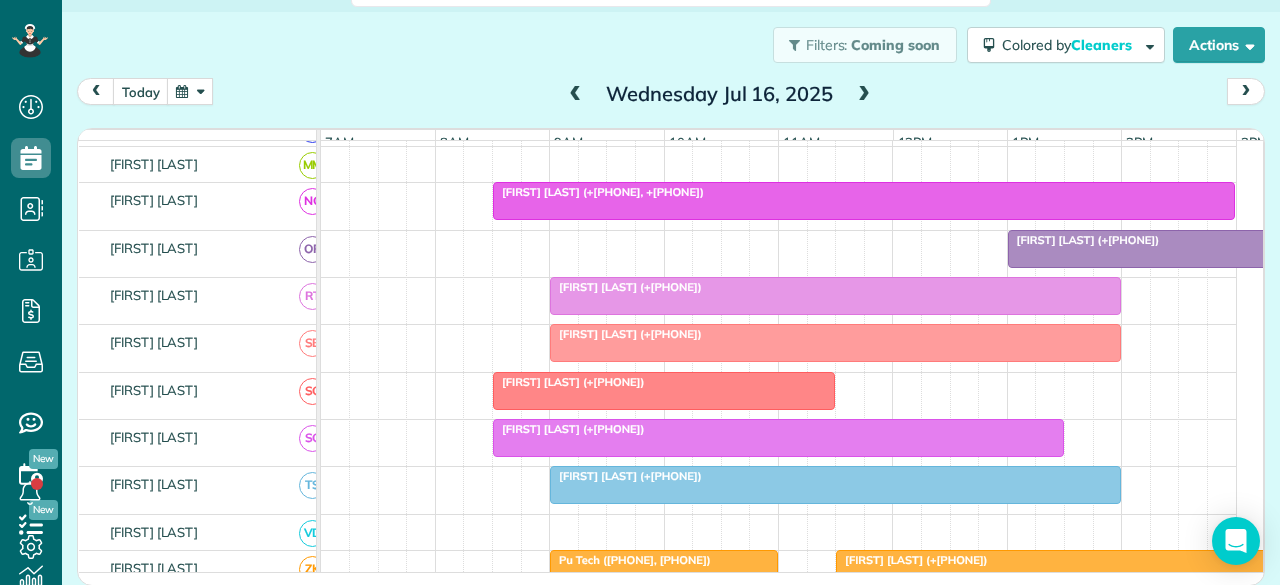 scroll, scrollTop: 1294, scrollLeft: 0, axis: vertical 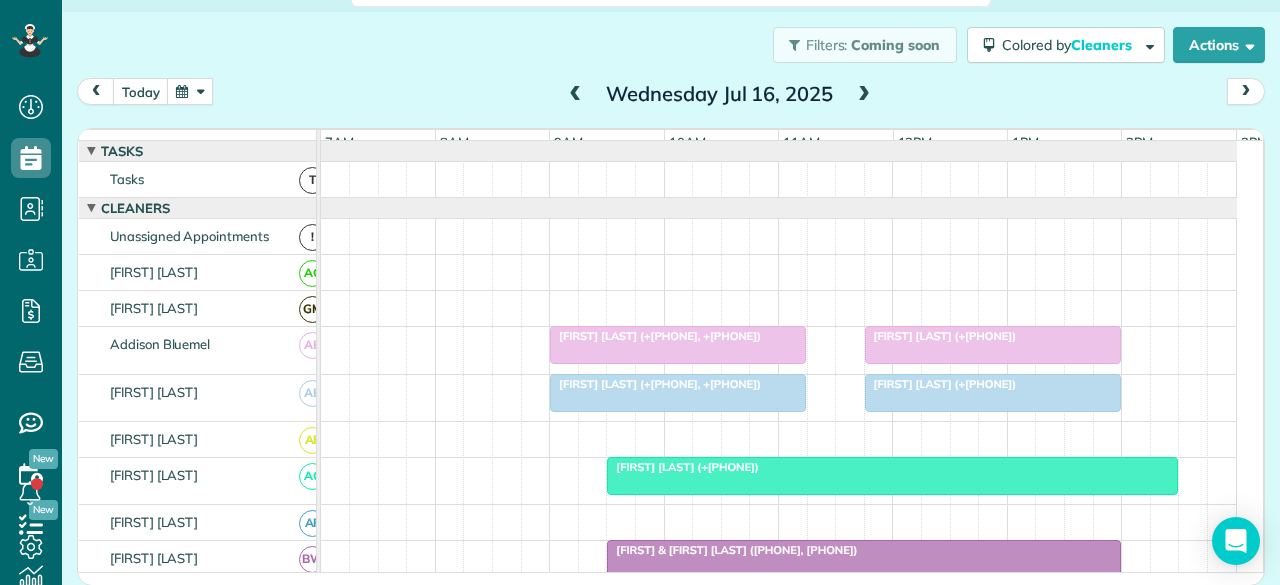 click at bounding box center (864, 95) 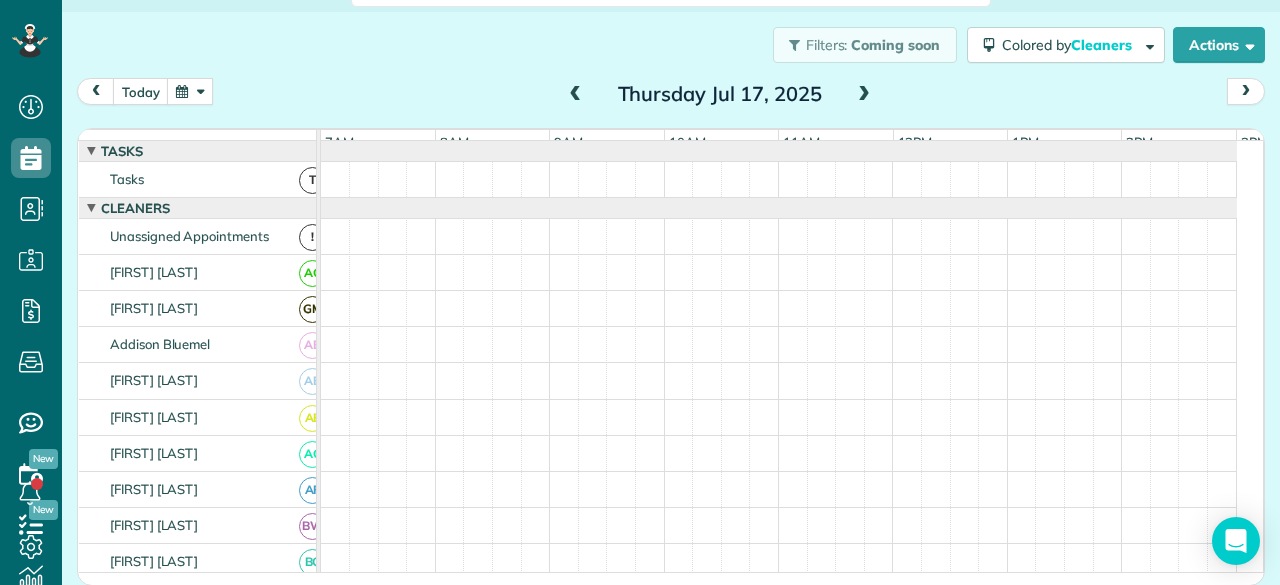 click at bounding box center (864, 95) 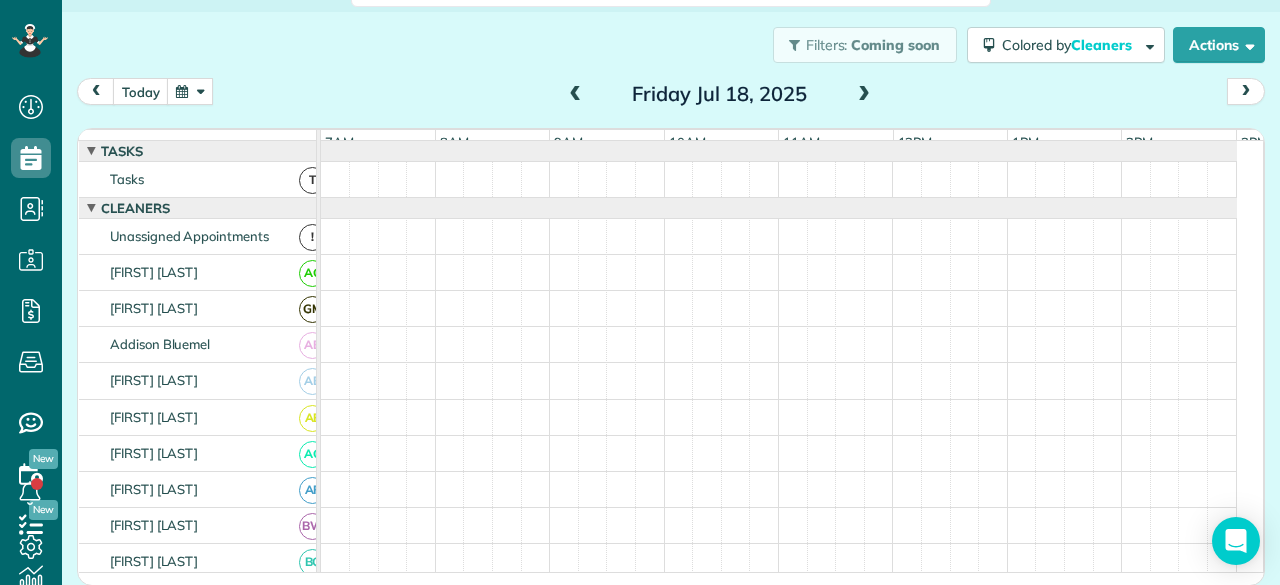 scroll, scrollTop: 100, scrollLeft: 0, axis: vertical 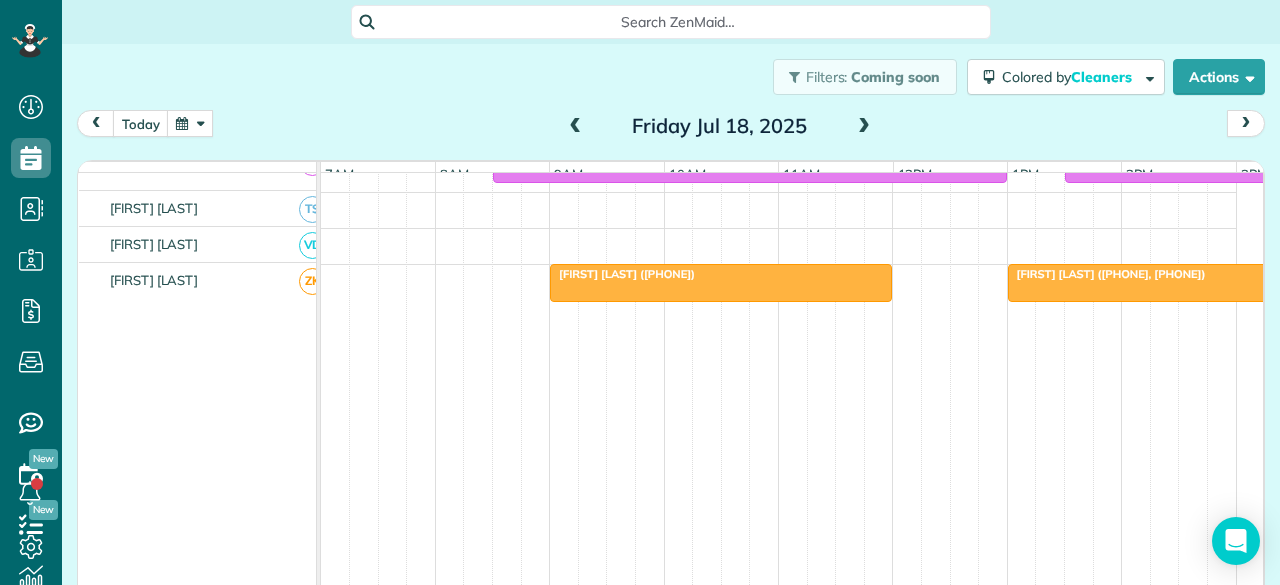click on "[FIRST] [LAST] ([PHONE])" at bounding box center [622, 274] 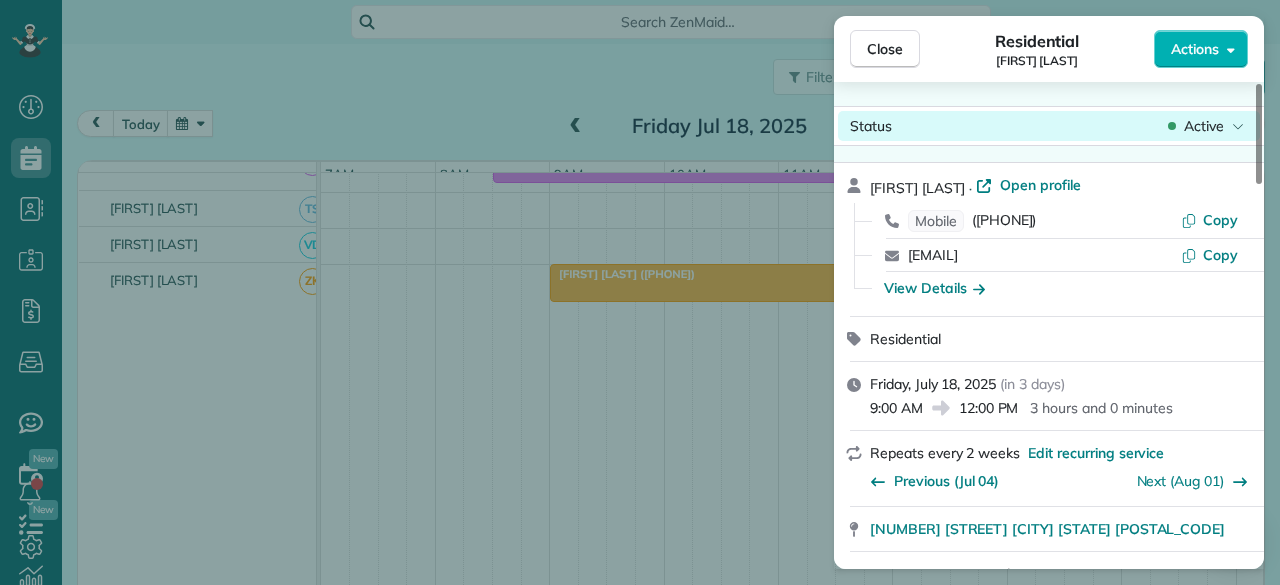 click on "Active" at bounding box center (1204, 126) 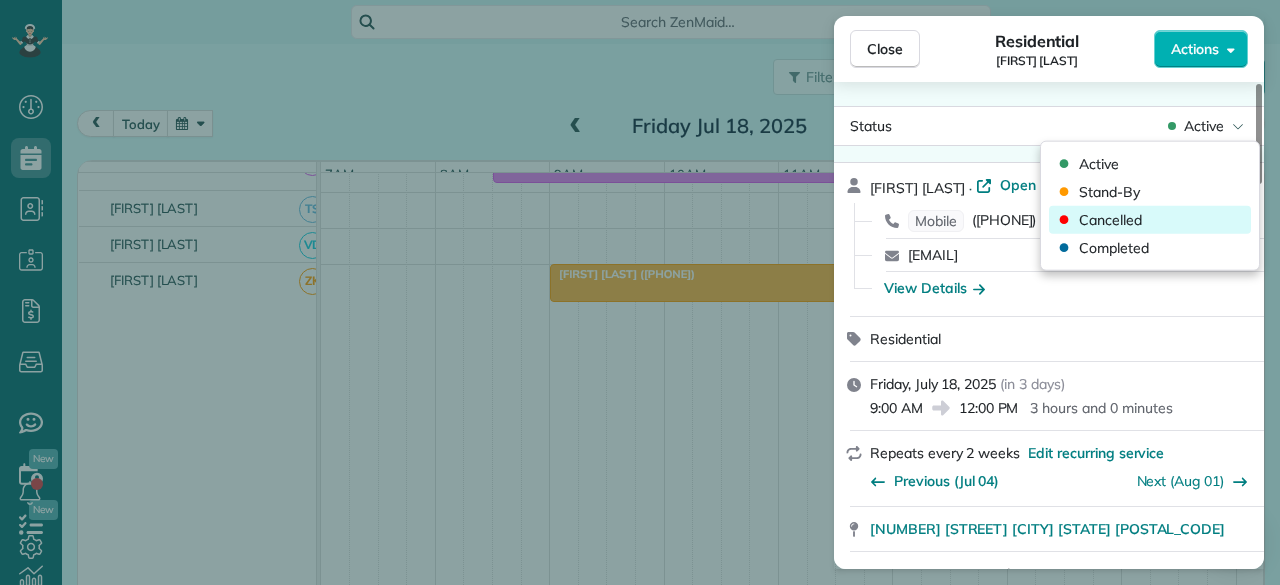 click on "Cancelled" at bounding box center [1110, 220] 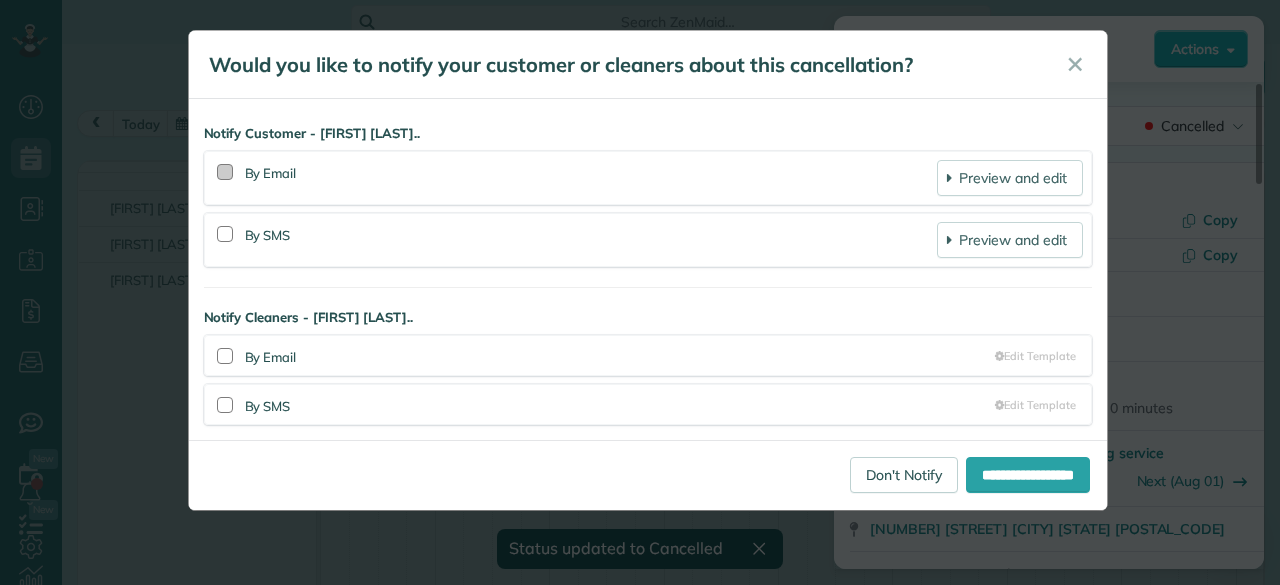 click at bounding box center (225, 172) 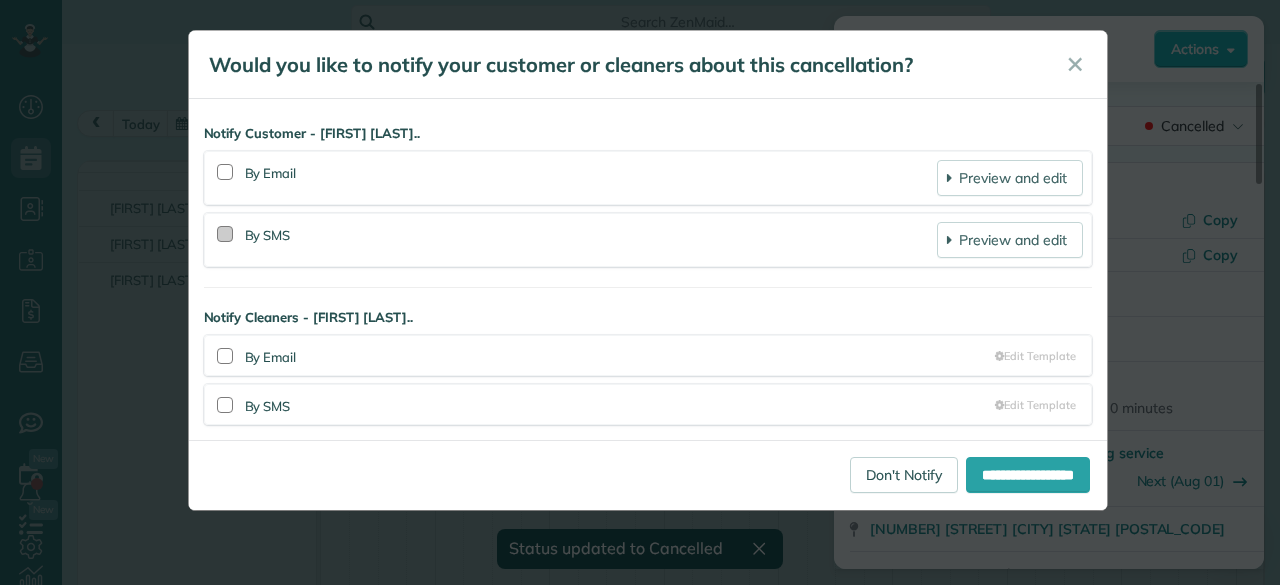 click at bounding box center (225, 234) 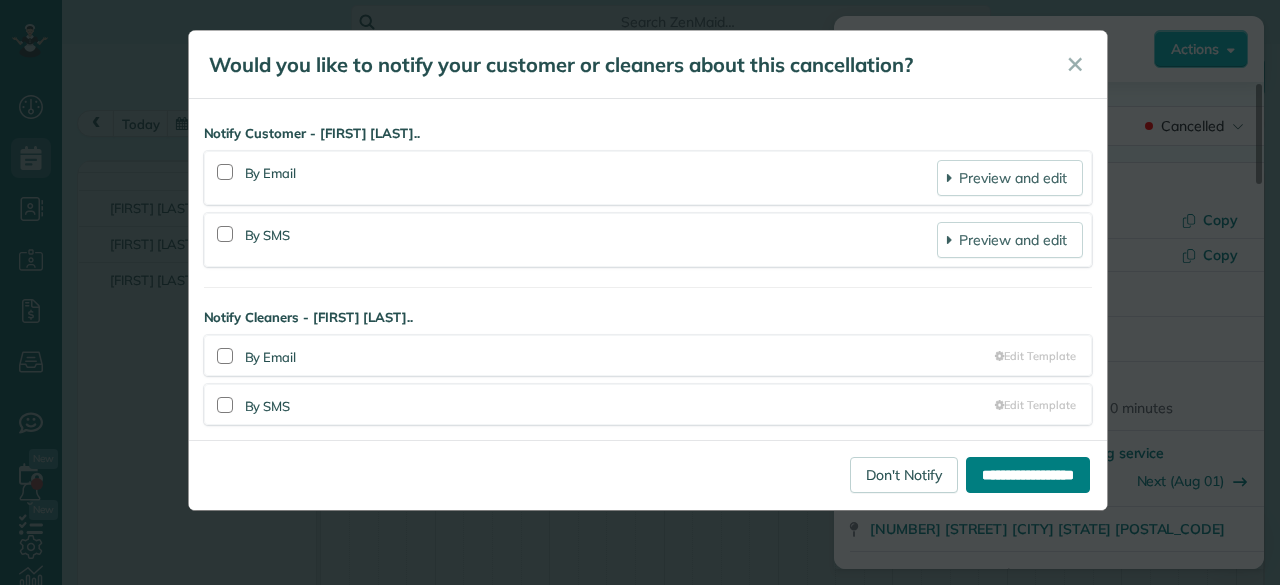 click on "**********" at bounding box center [1028, 475] 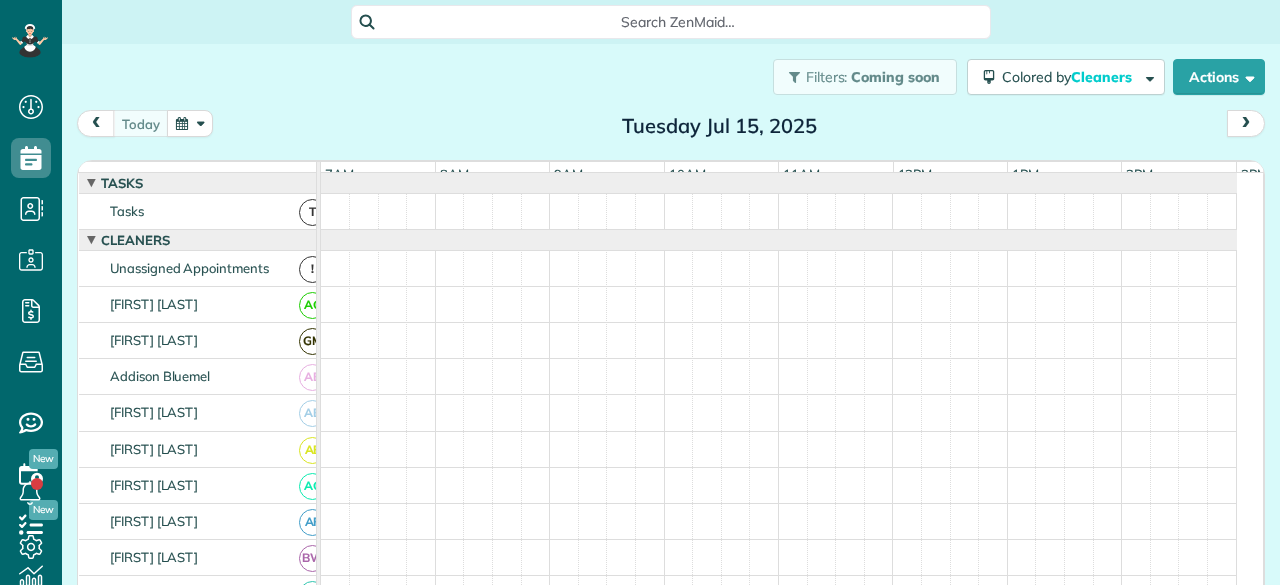 scroll, scrollTop: 0, scrollLeft: 0, axis: both 